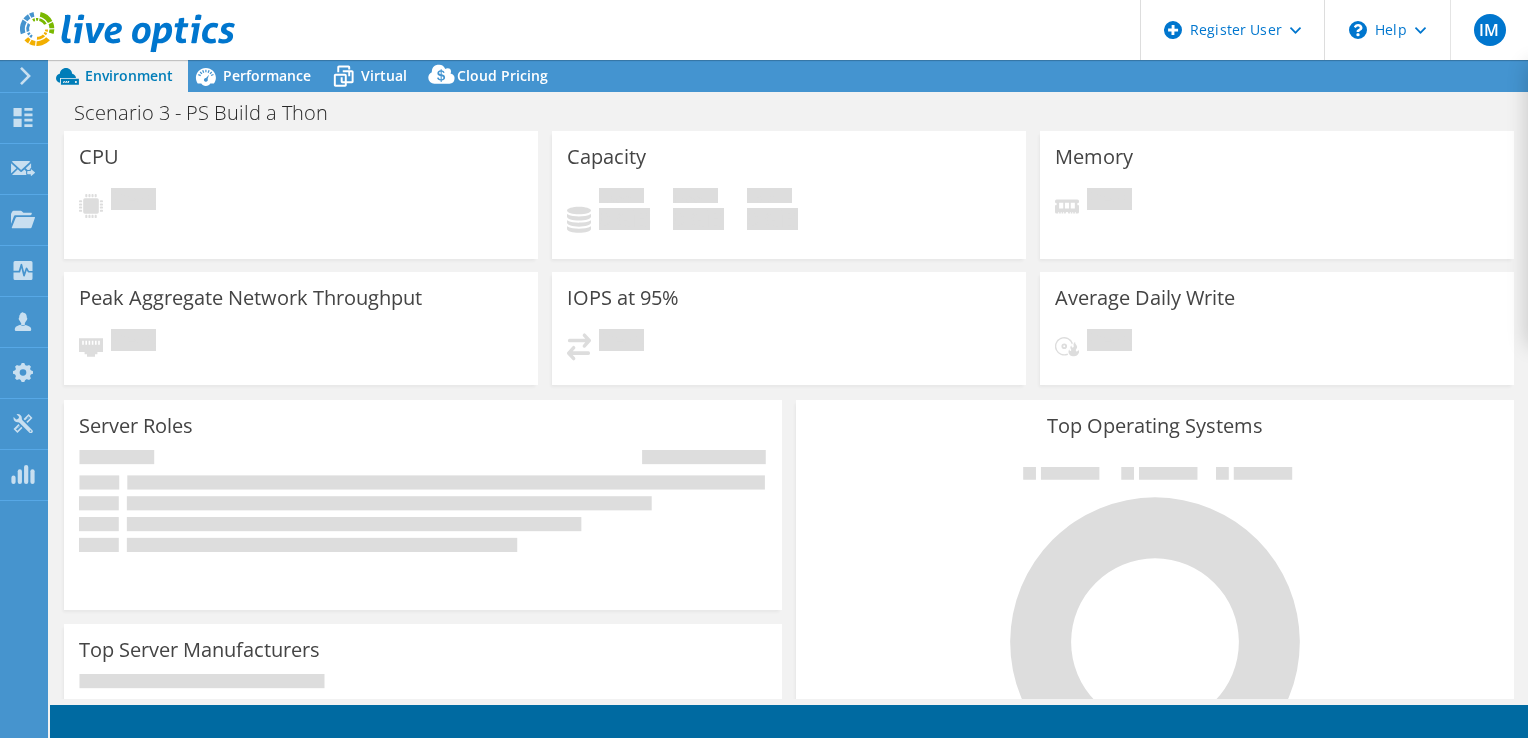 select on "USD" 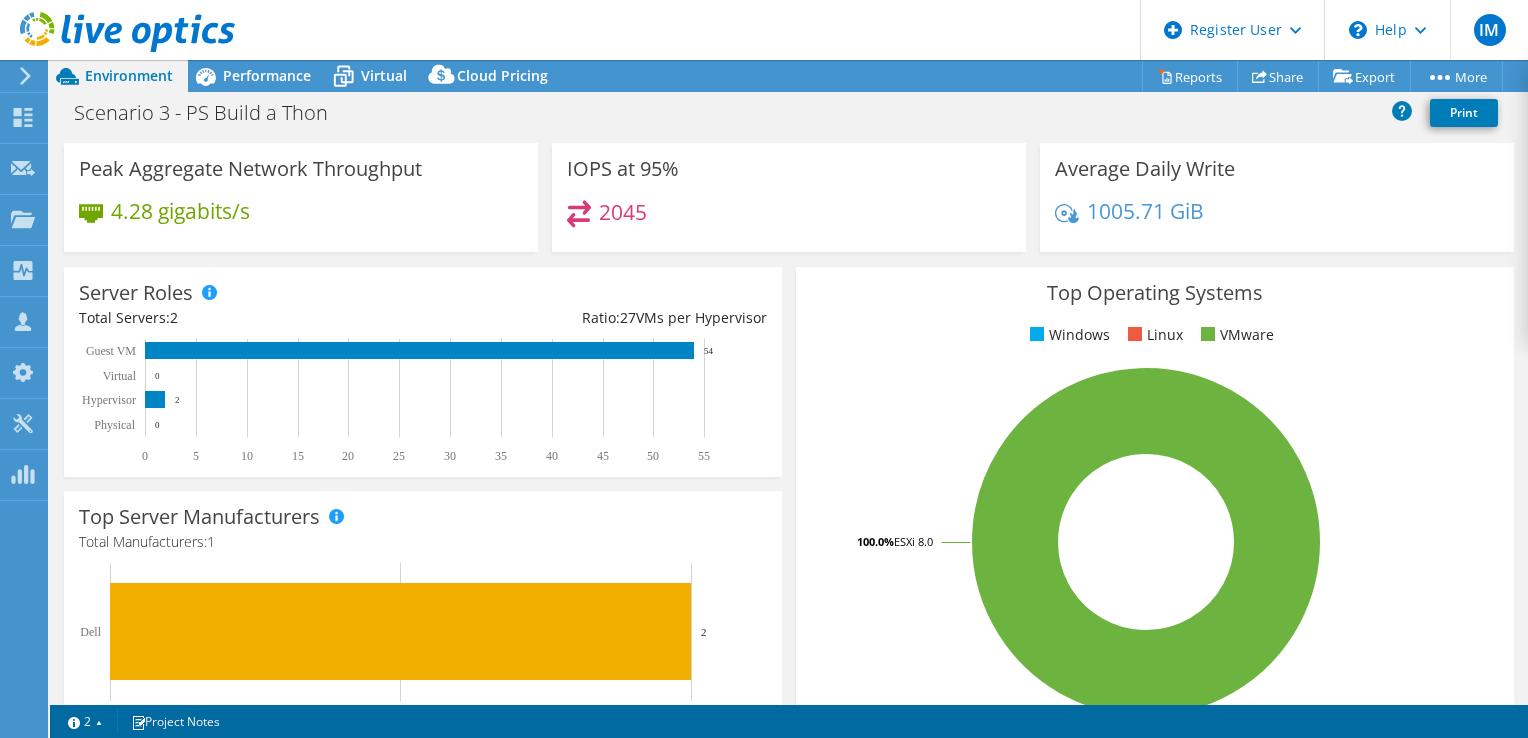 scroll, scrollTop: 0, scrollLeft: 0, axis: both 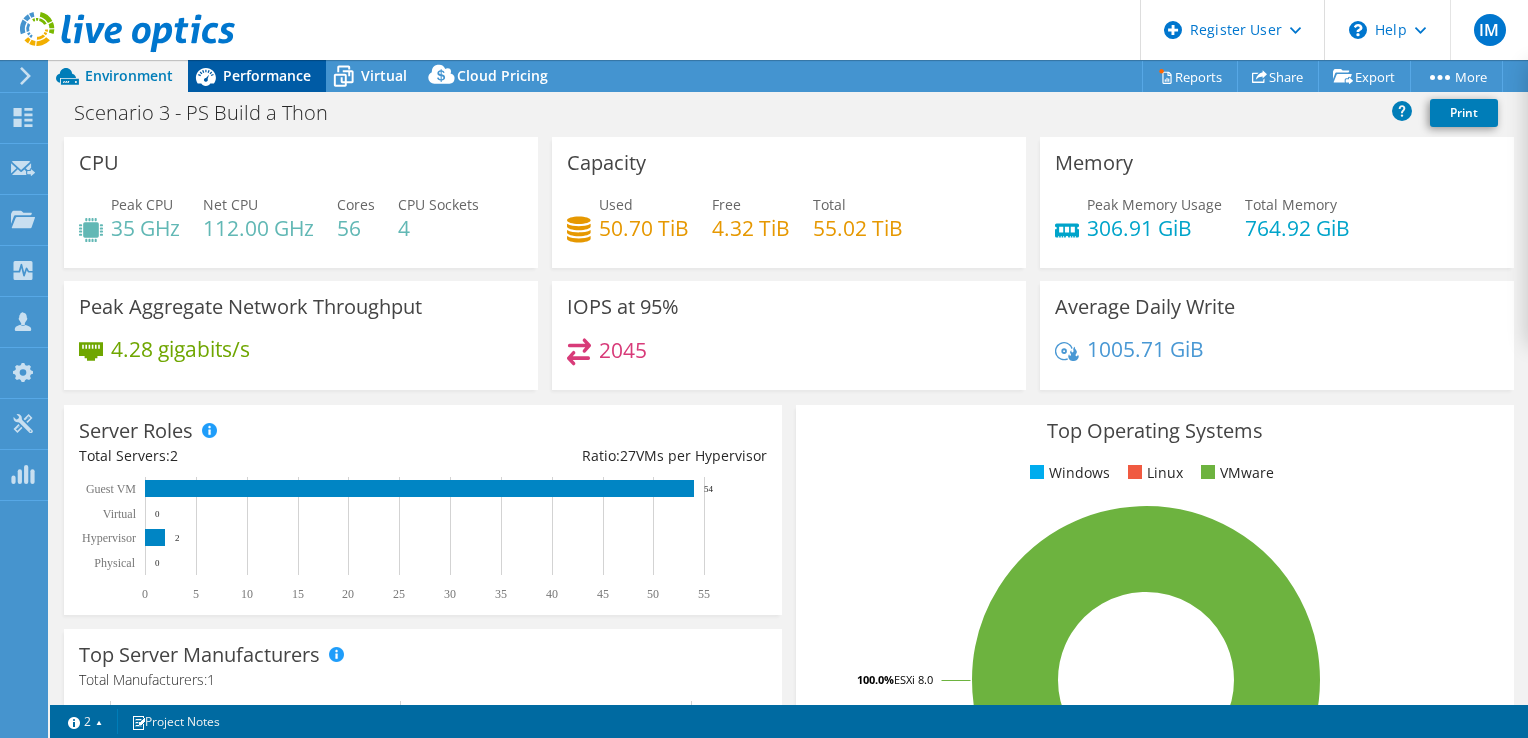 click on "Performance" at bounding box center [257, 76] 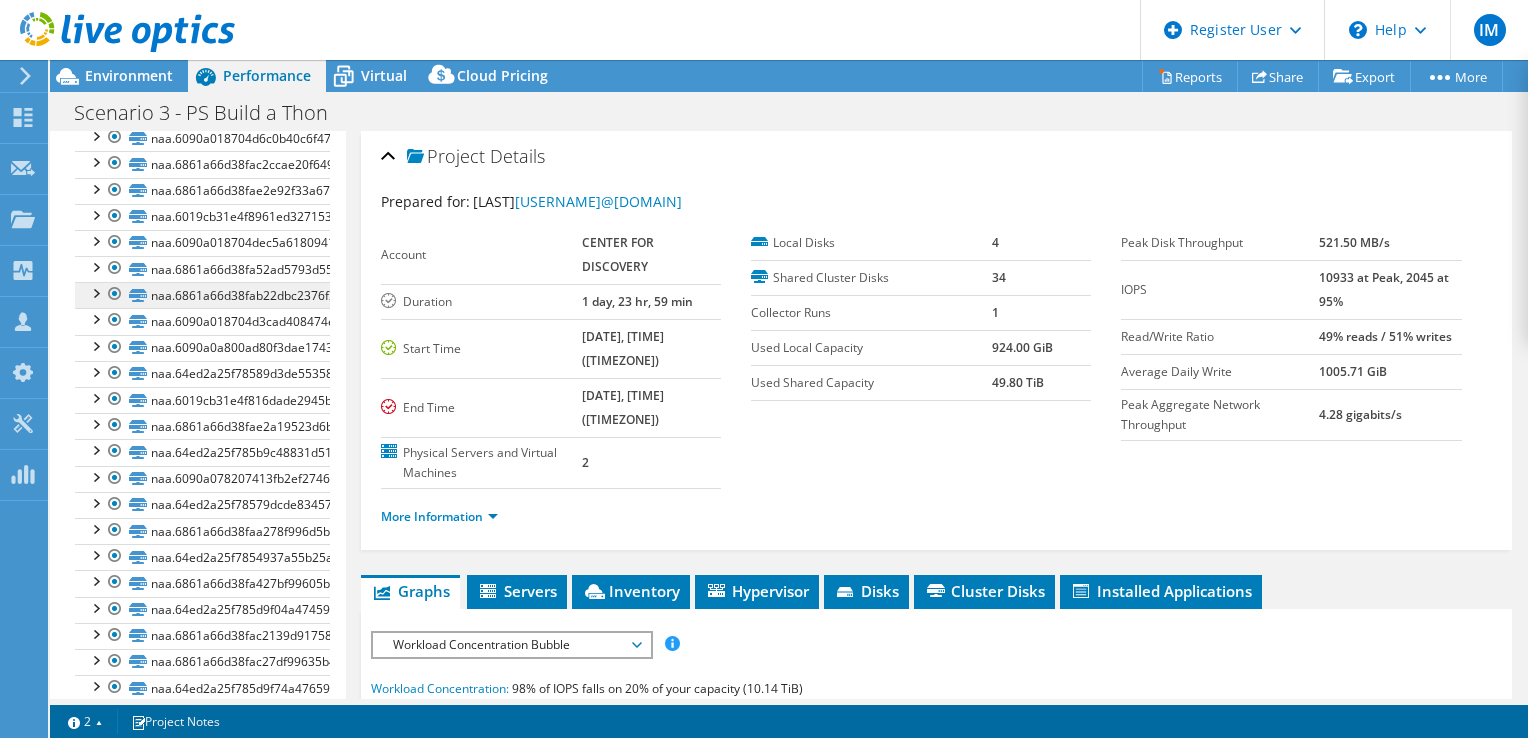 scroll, scrollTop: 615, scrollLeft: 0, axis: vertical 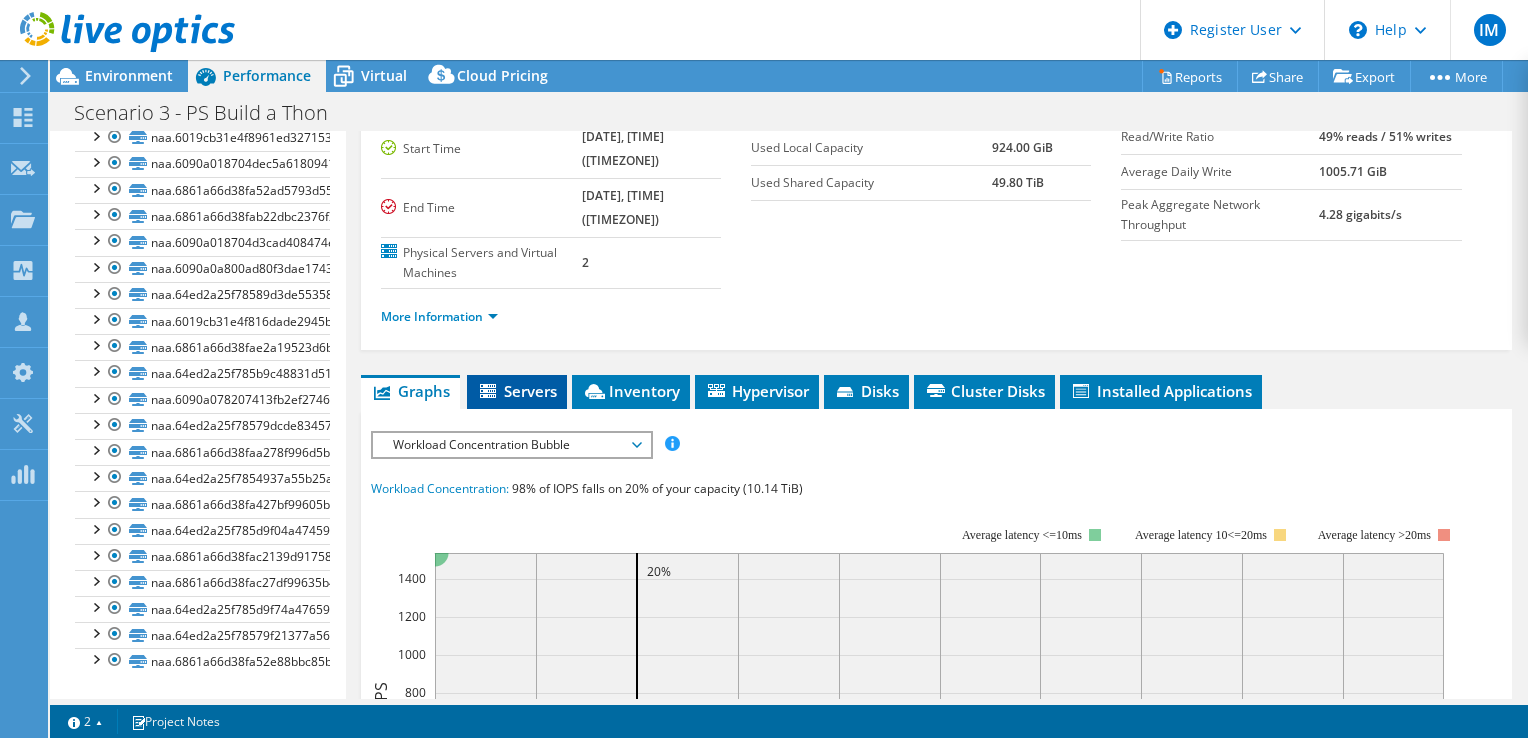 click on "Servers" at bounding box center [517, 391] 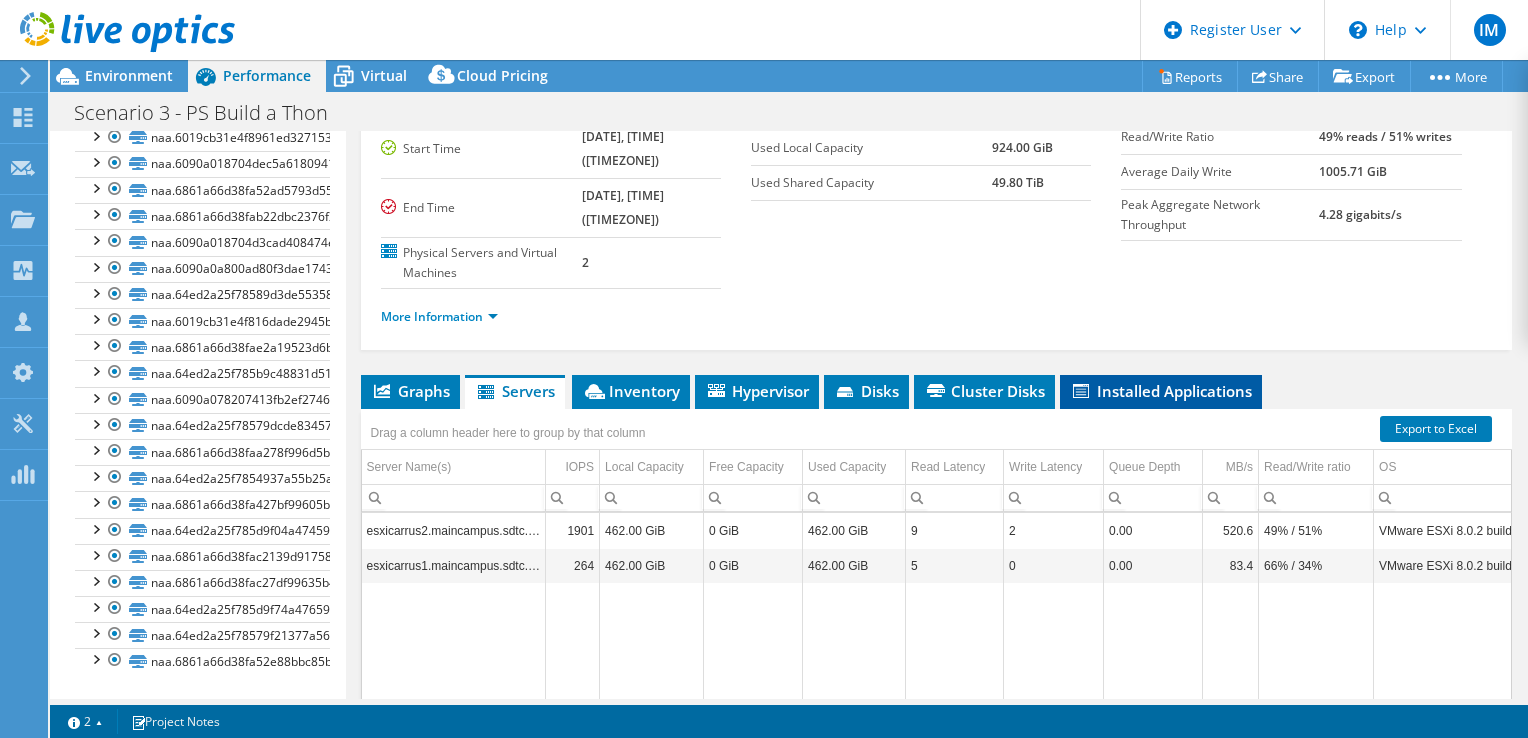 click on "Installed Applications" at bounding box center (1161, 391) 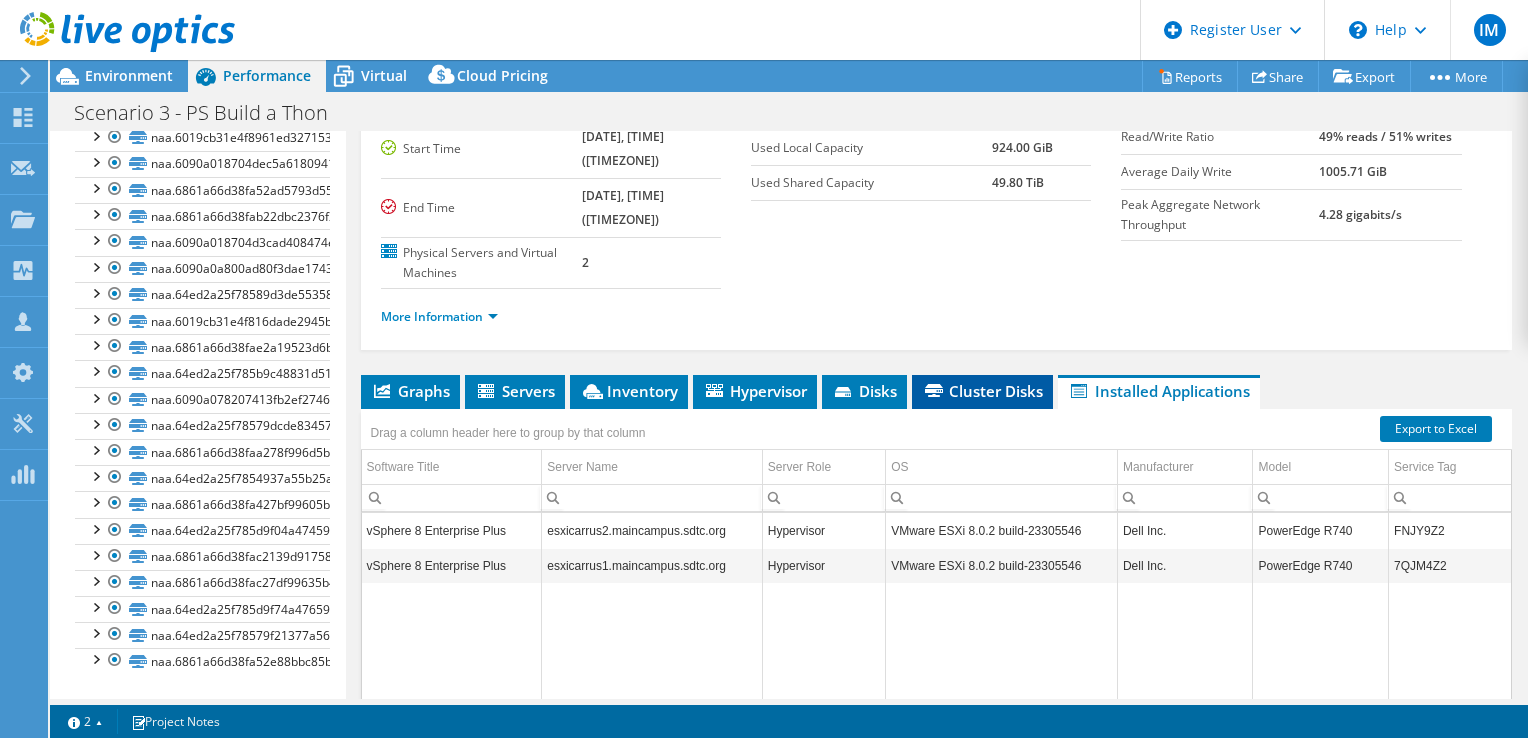 click on "Cluster Disks" at bounding box center (982, 391) 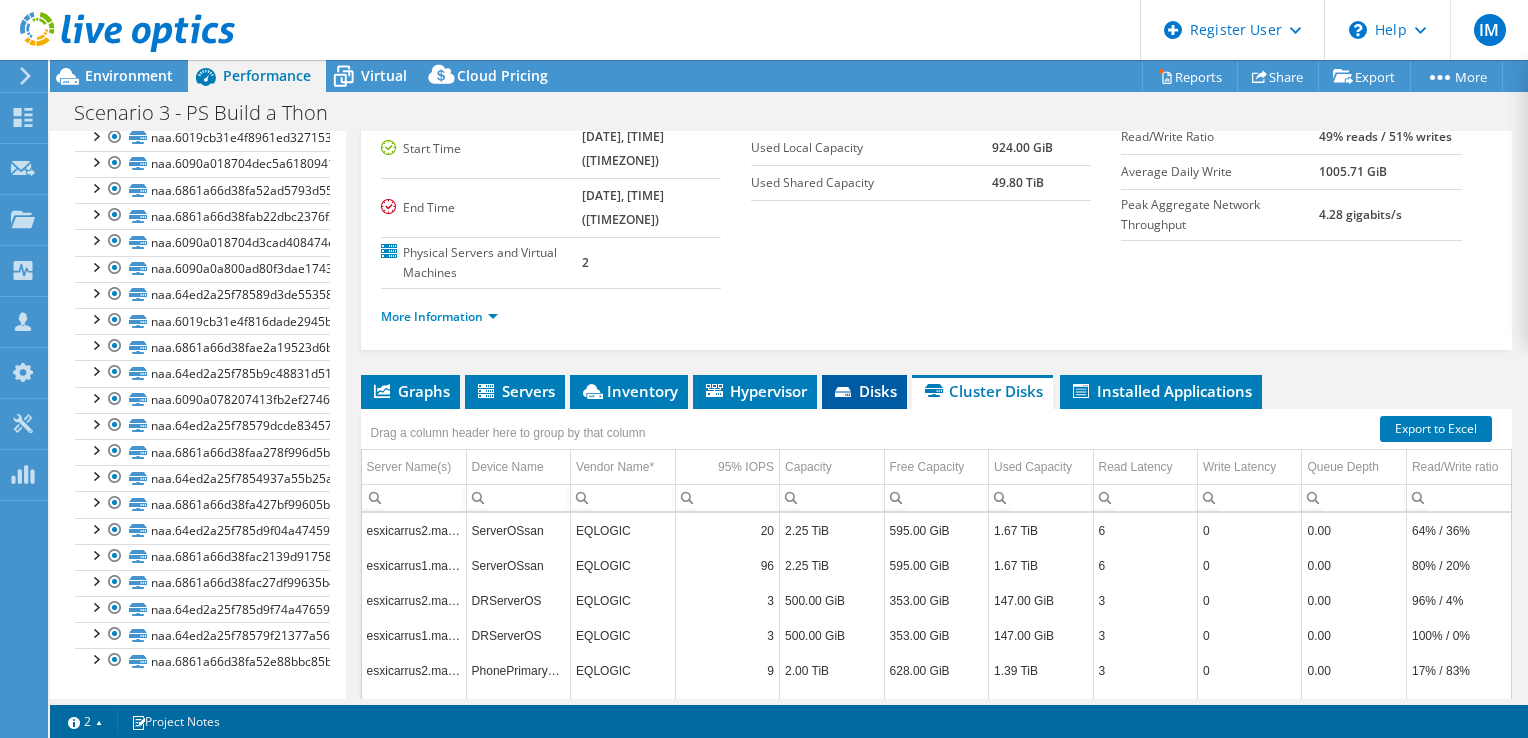 click on "Disks" at bounding box center [864, 391] 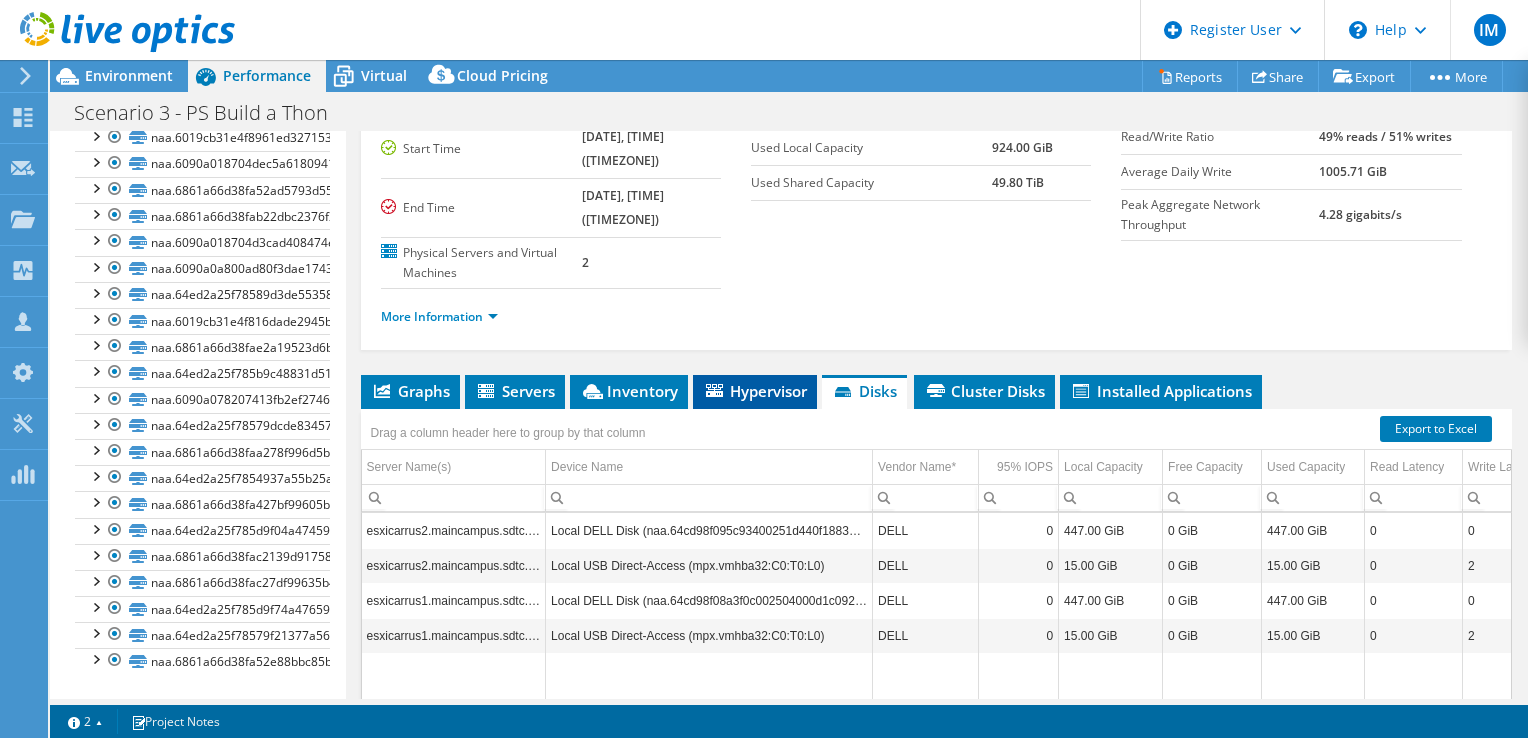 click on "Hypervisor" at bounding box center (755, 391) 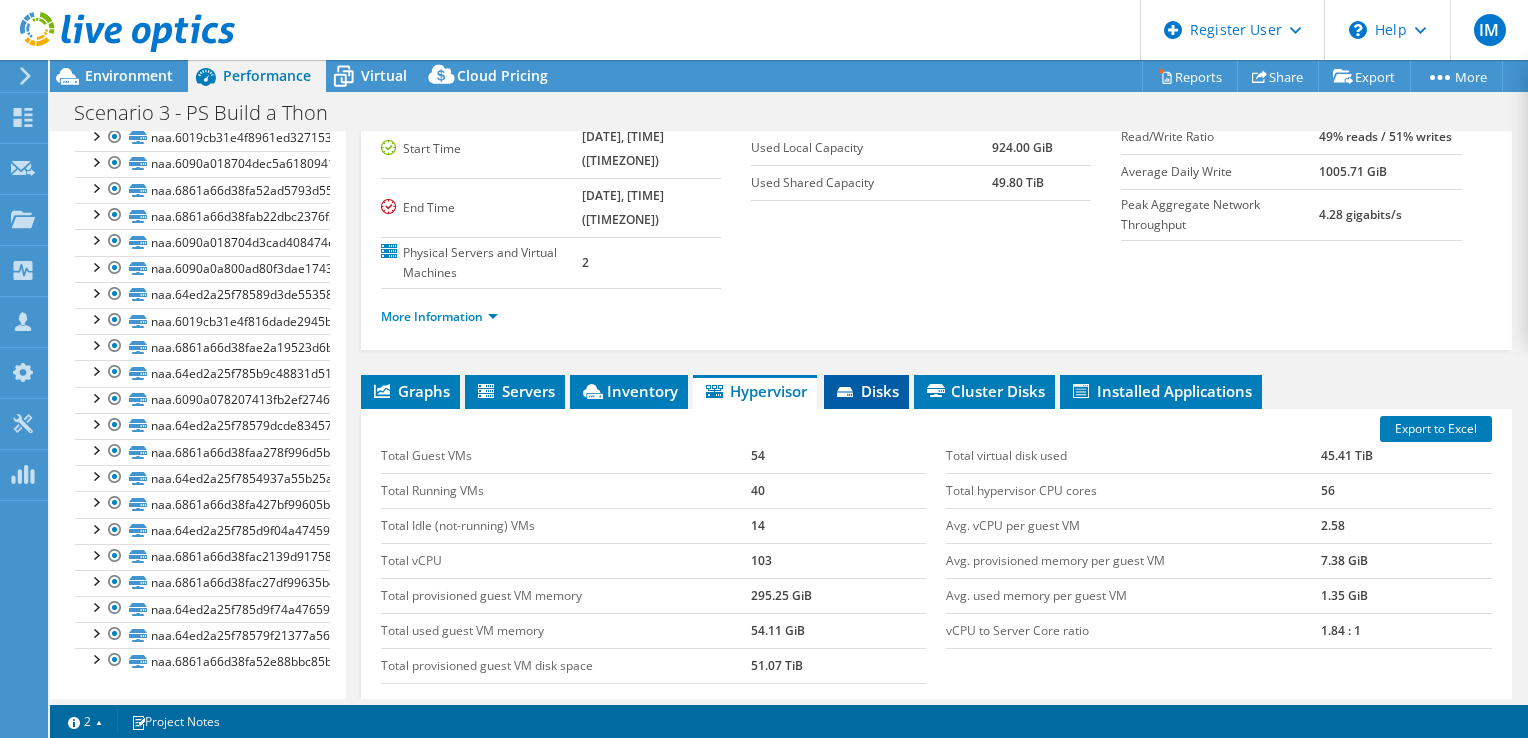click on "Disks" at bounding box center (866, 391) 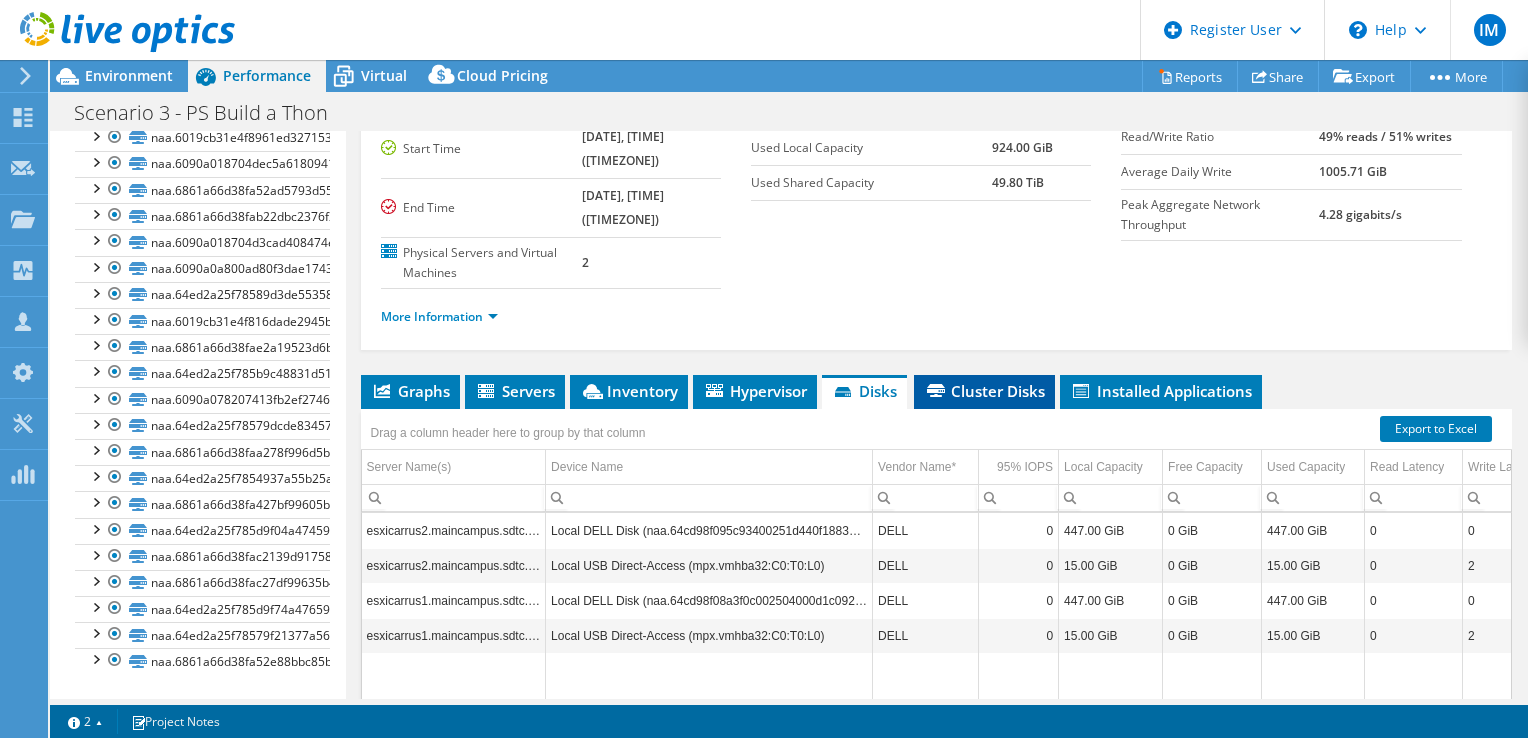click on "Cluster Disks" at bounding box center (984, 391) 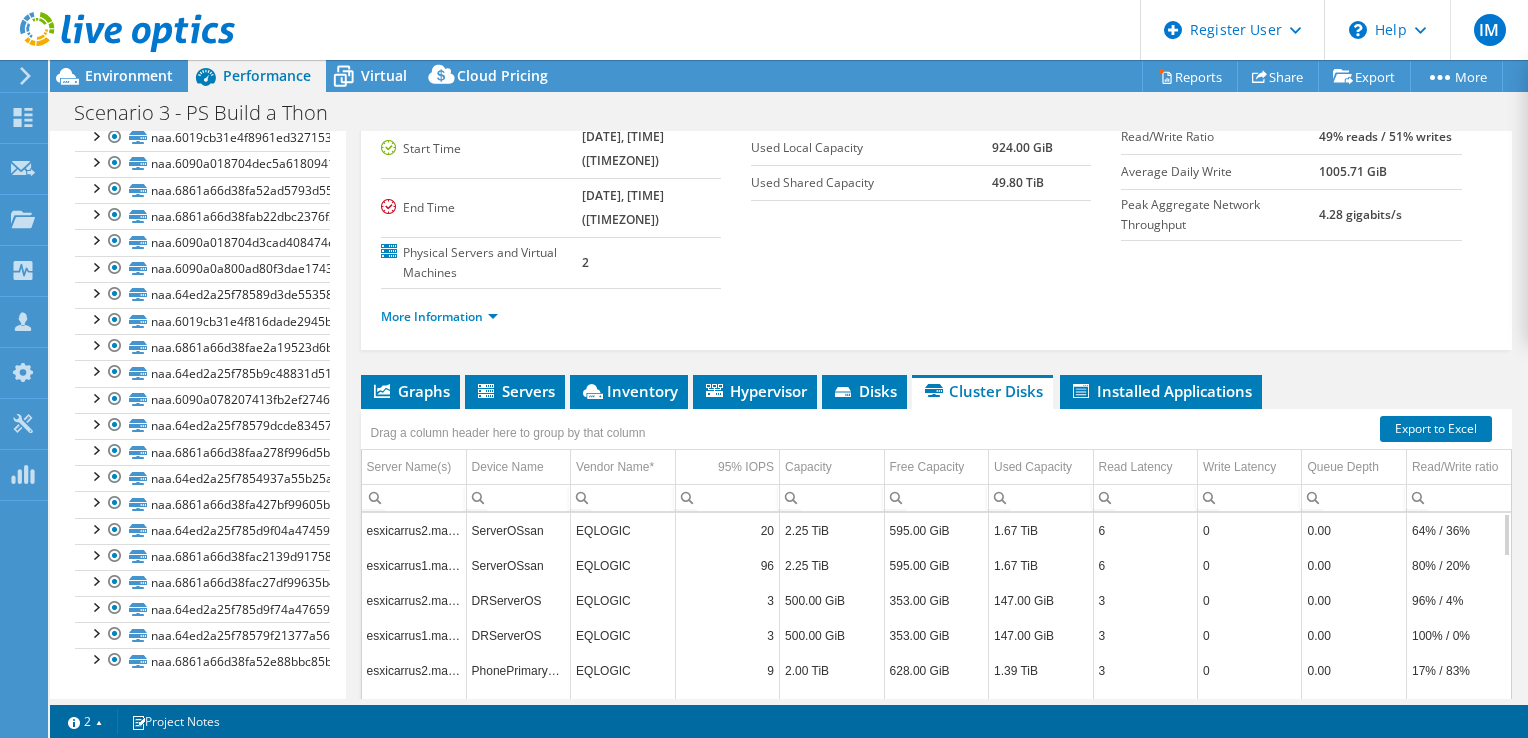 scroll, scrollTop: 120, scrollLeft: 0, axis: vertical 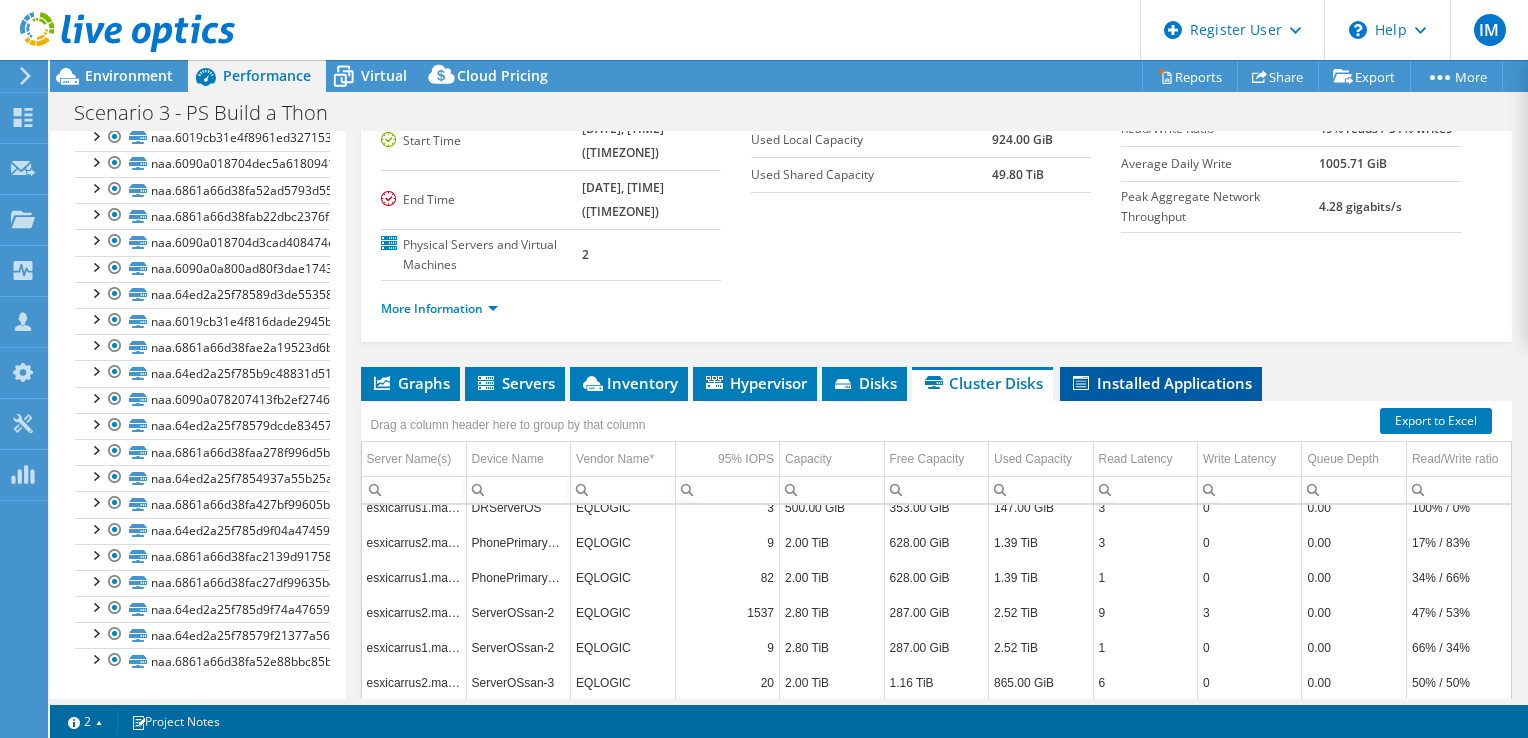 click on "Installed Applications" at bounding box center [1161, 383] 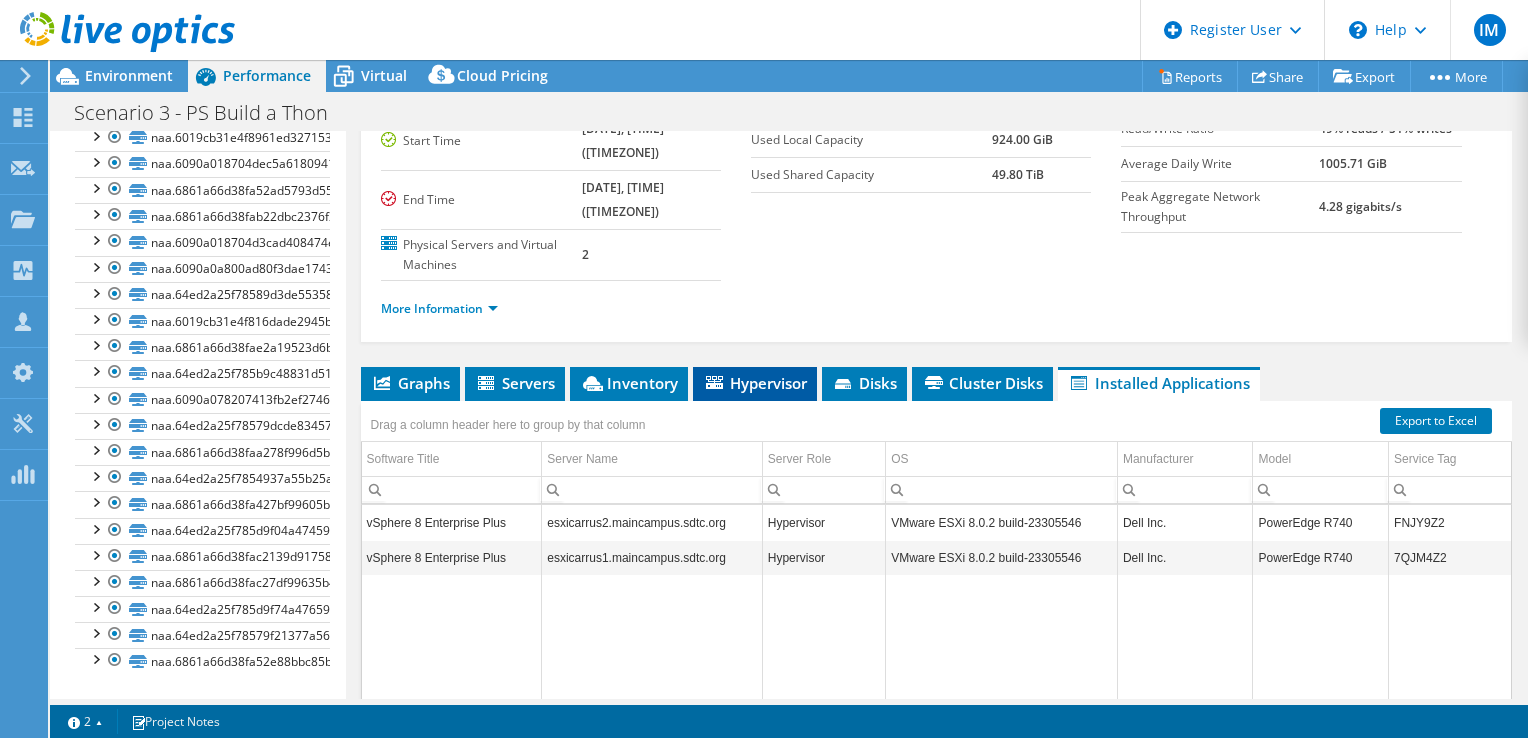 click 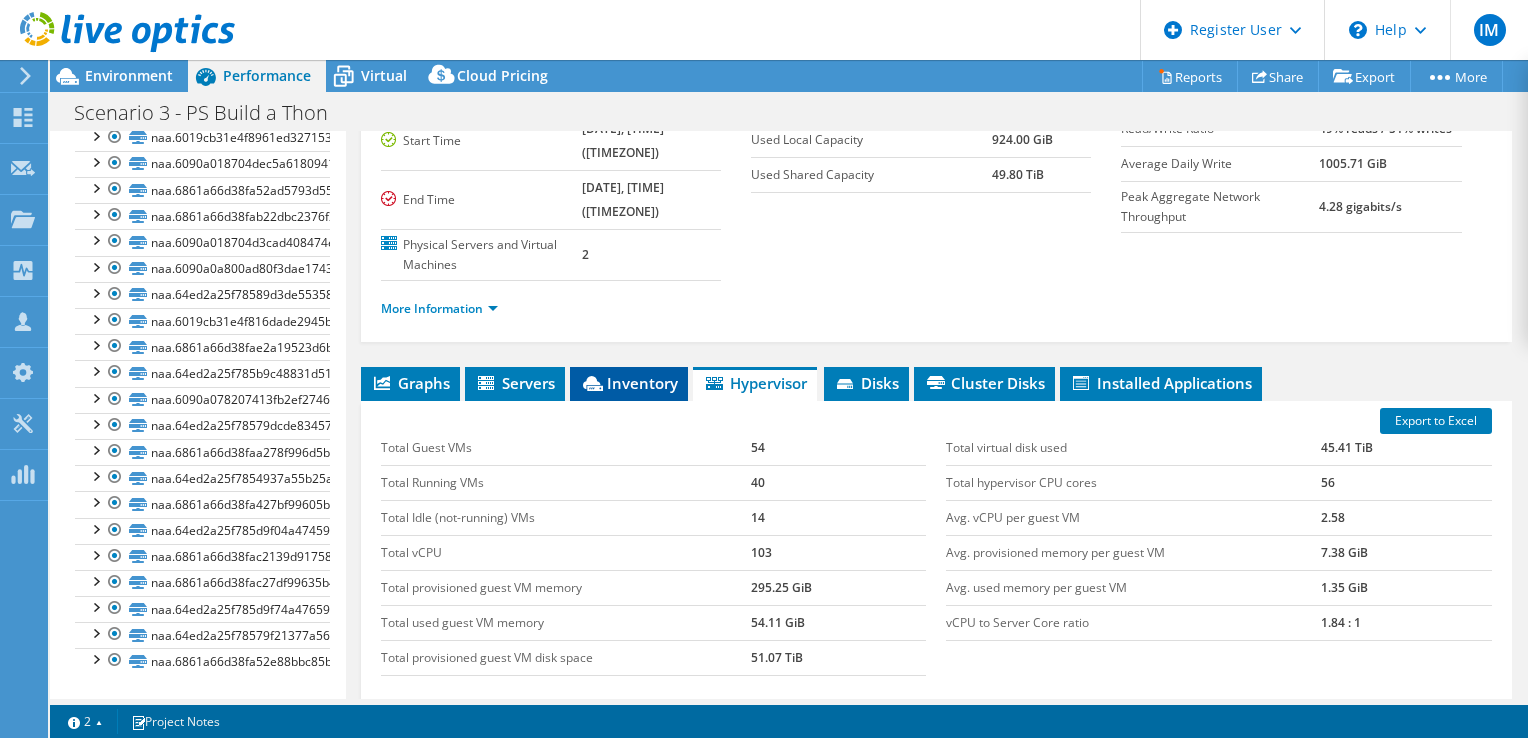 click on "Inventory" at bounding box center (629, 383) 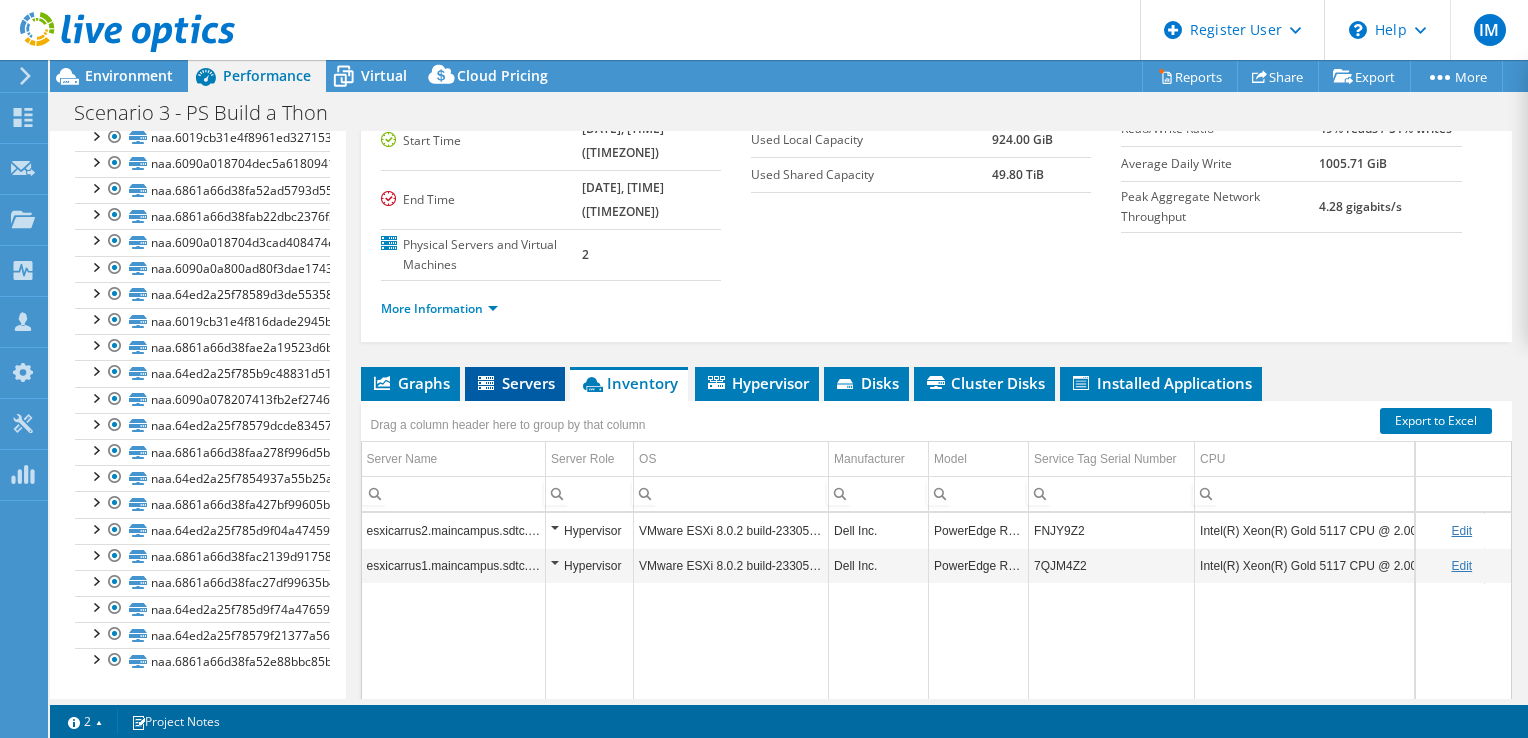 click on "Servers" at bounding box center (515, 383) 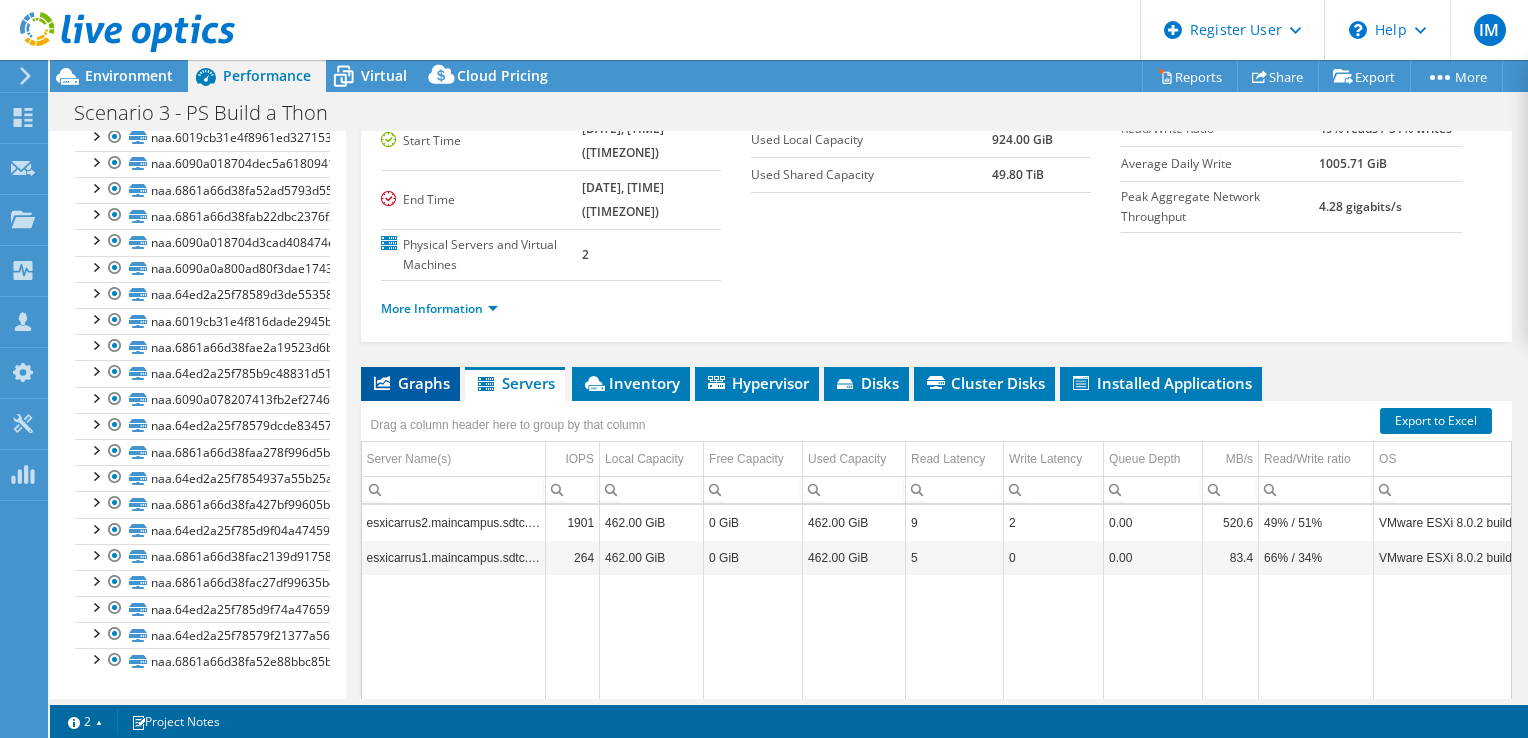 click on "Graphs" at bounding box center (410, 383) 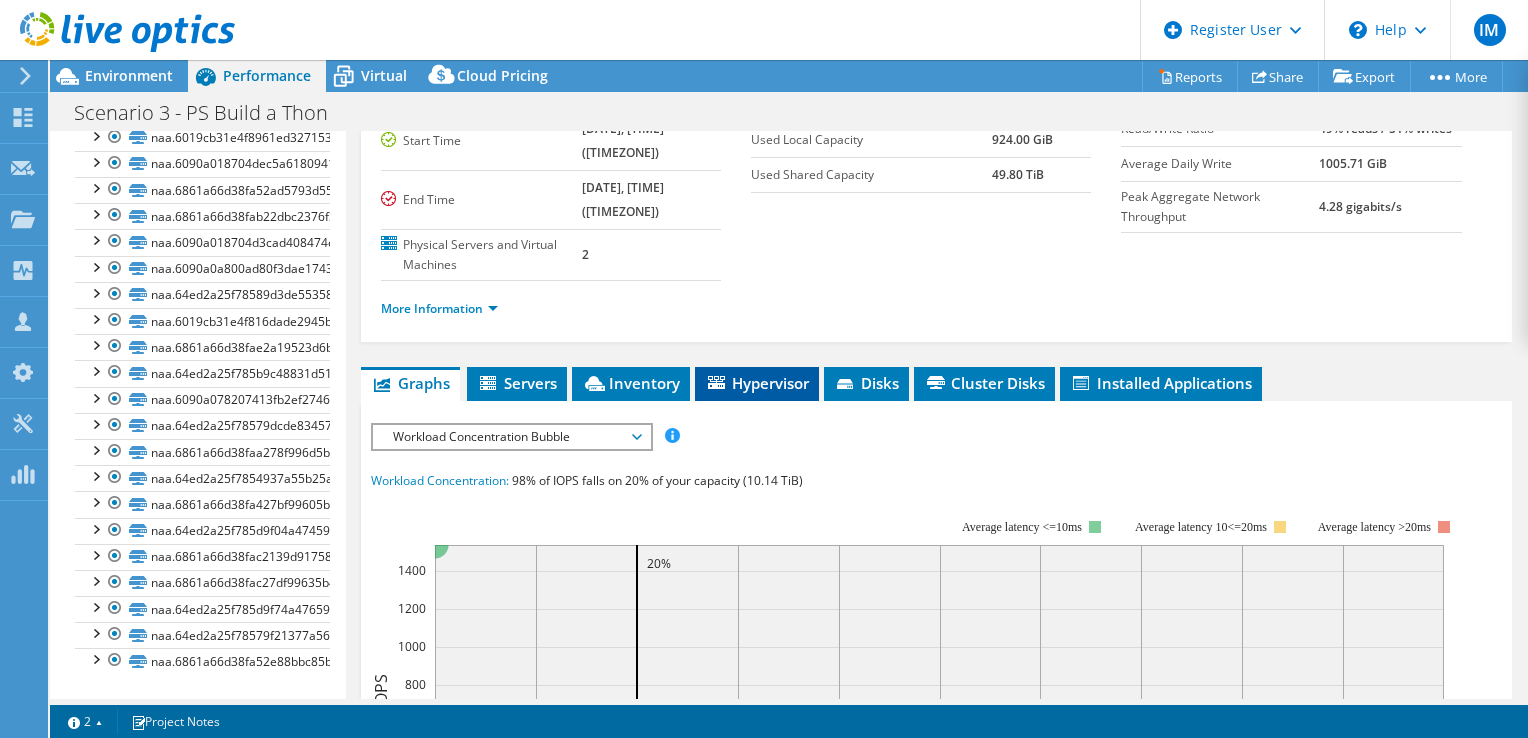 scroll, scrollTop: 0, scrollLeft: 0, axis: both 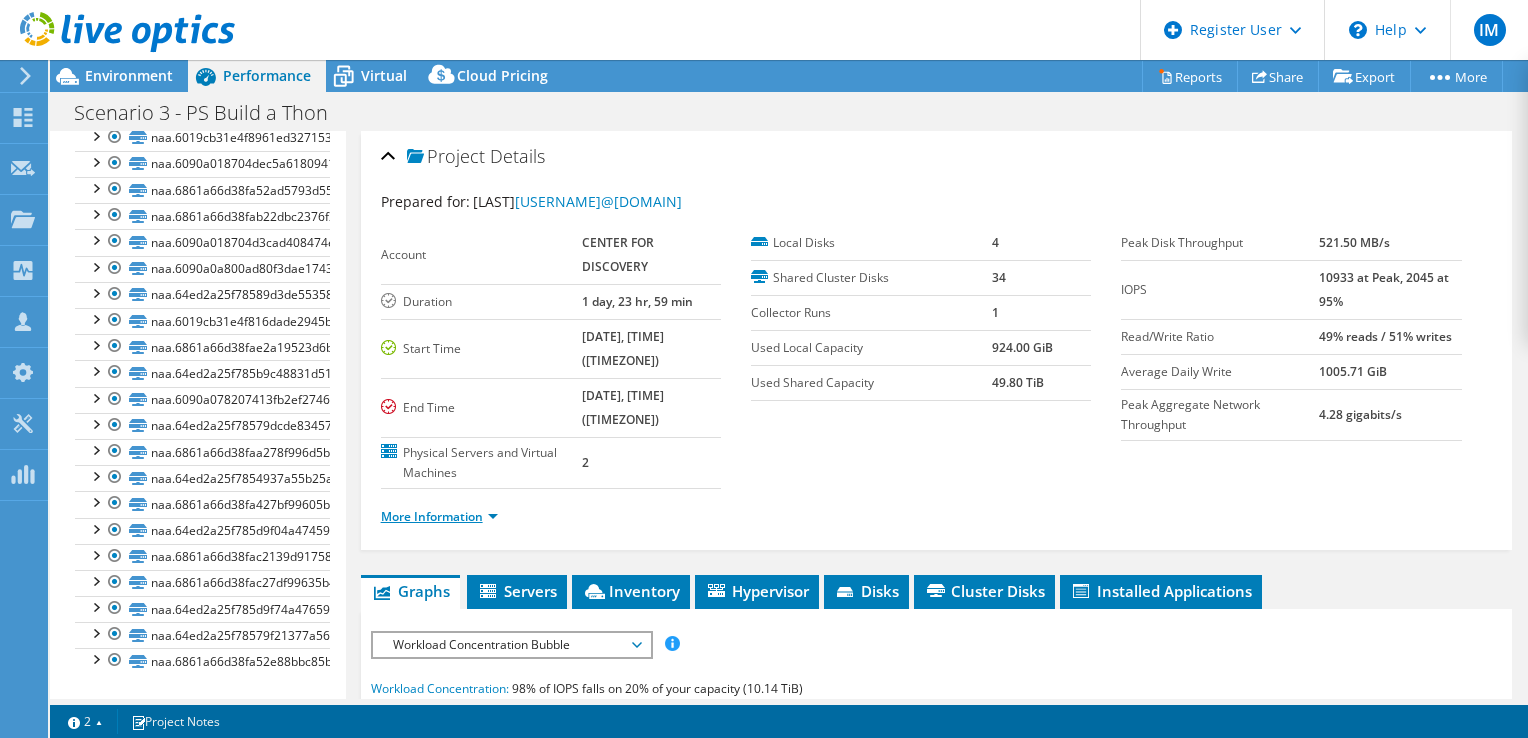 click on "More Information" at bounding box center (439, 516) 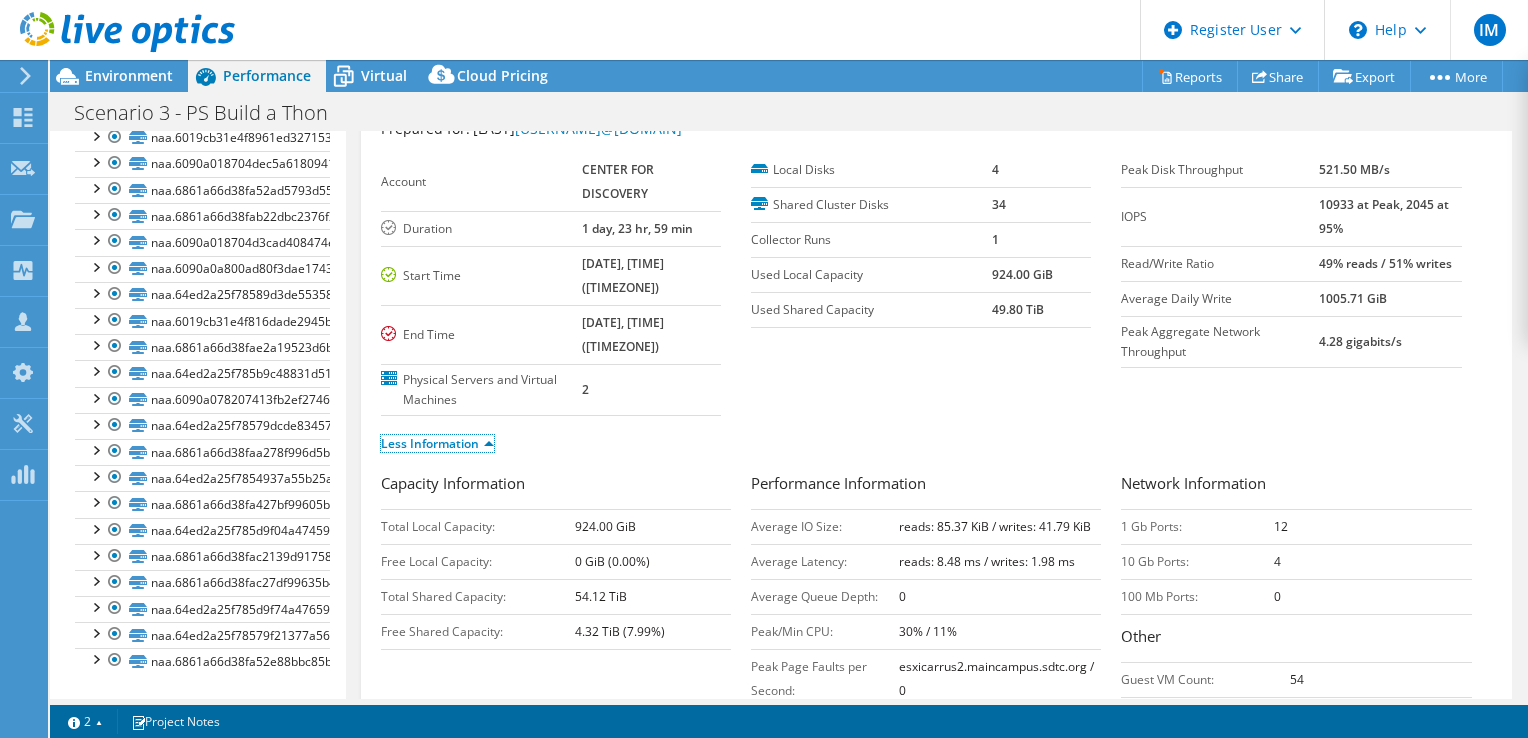 scroll, scrollTop: 100, scrollLeft: 0, axis: vertical 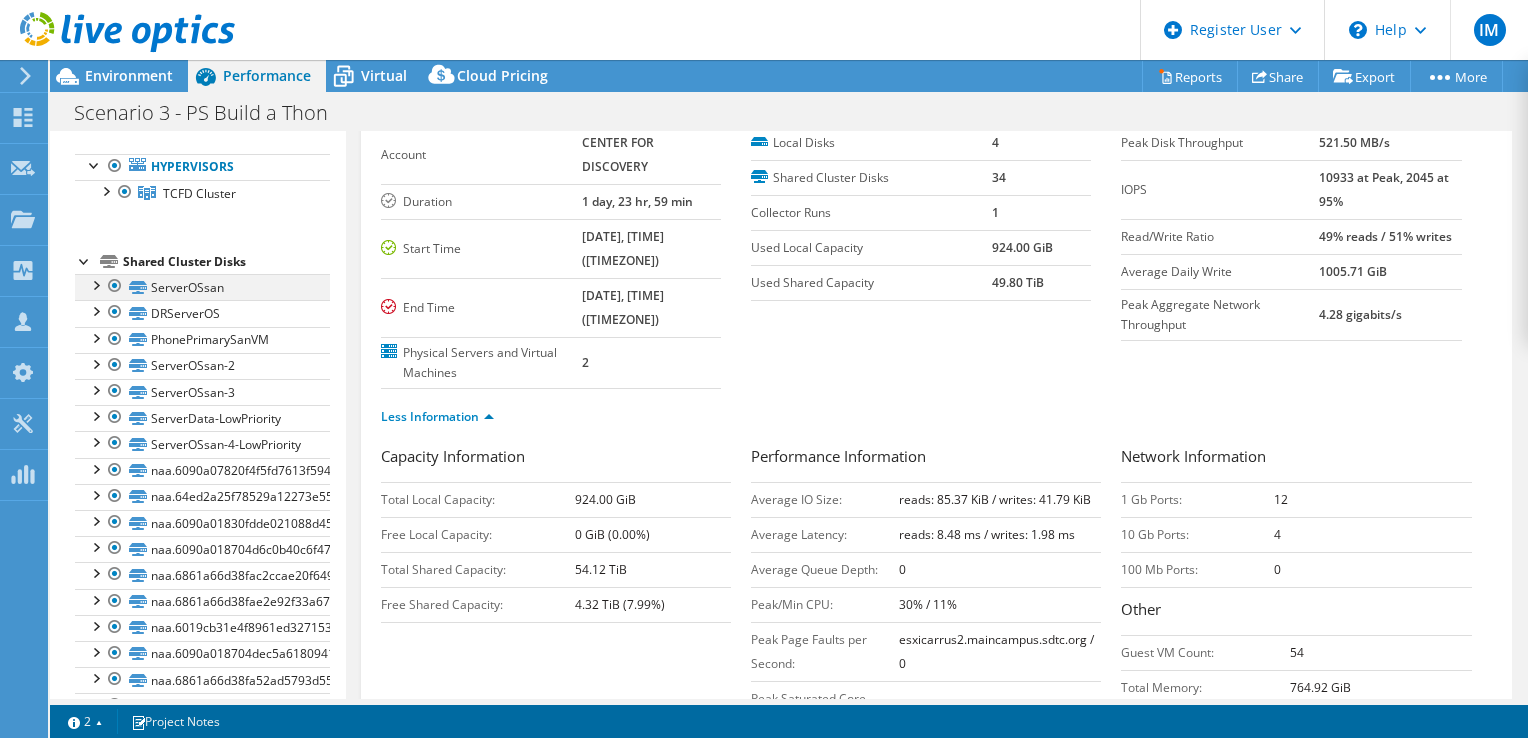click at bounding box center [95, 284] 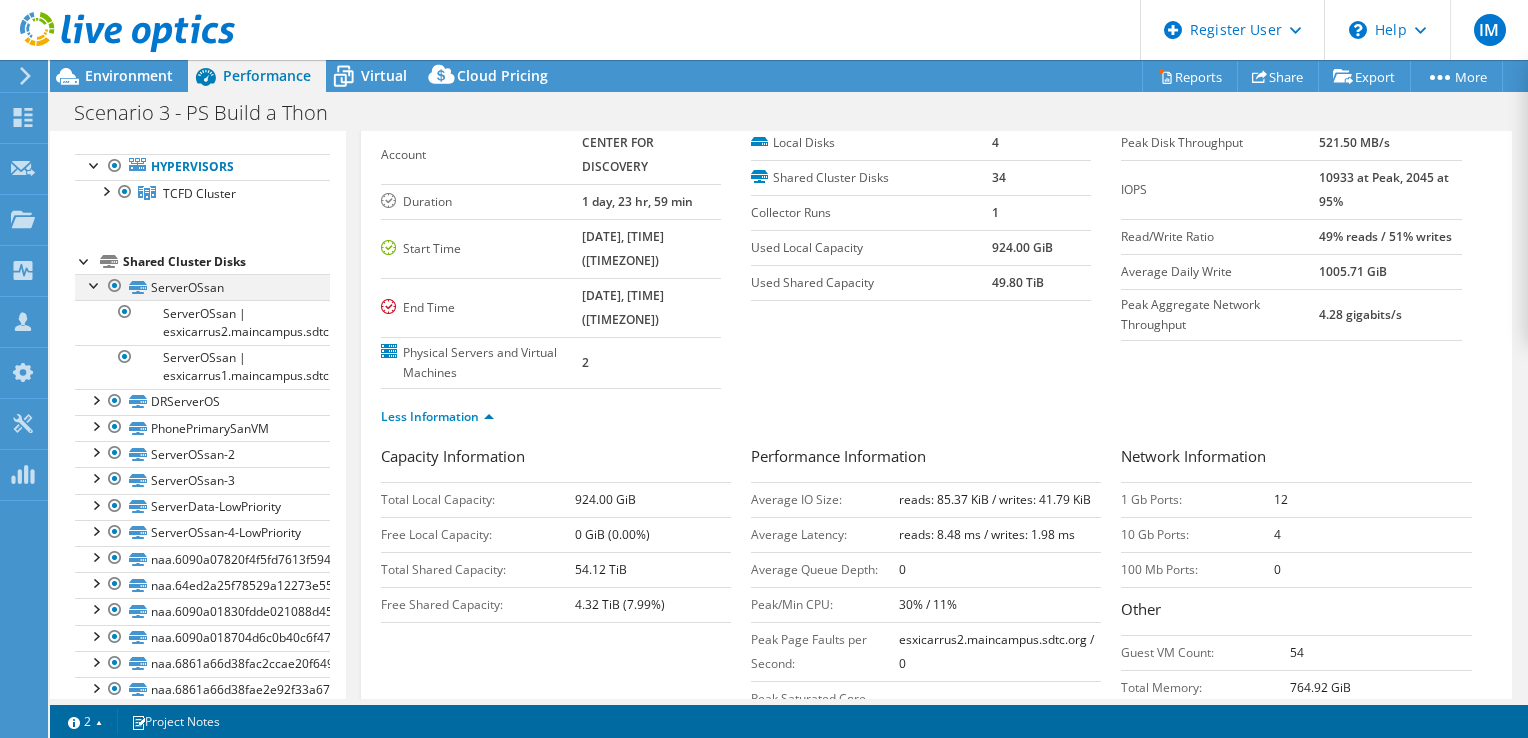 click at bounding box center [95, 284] 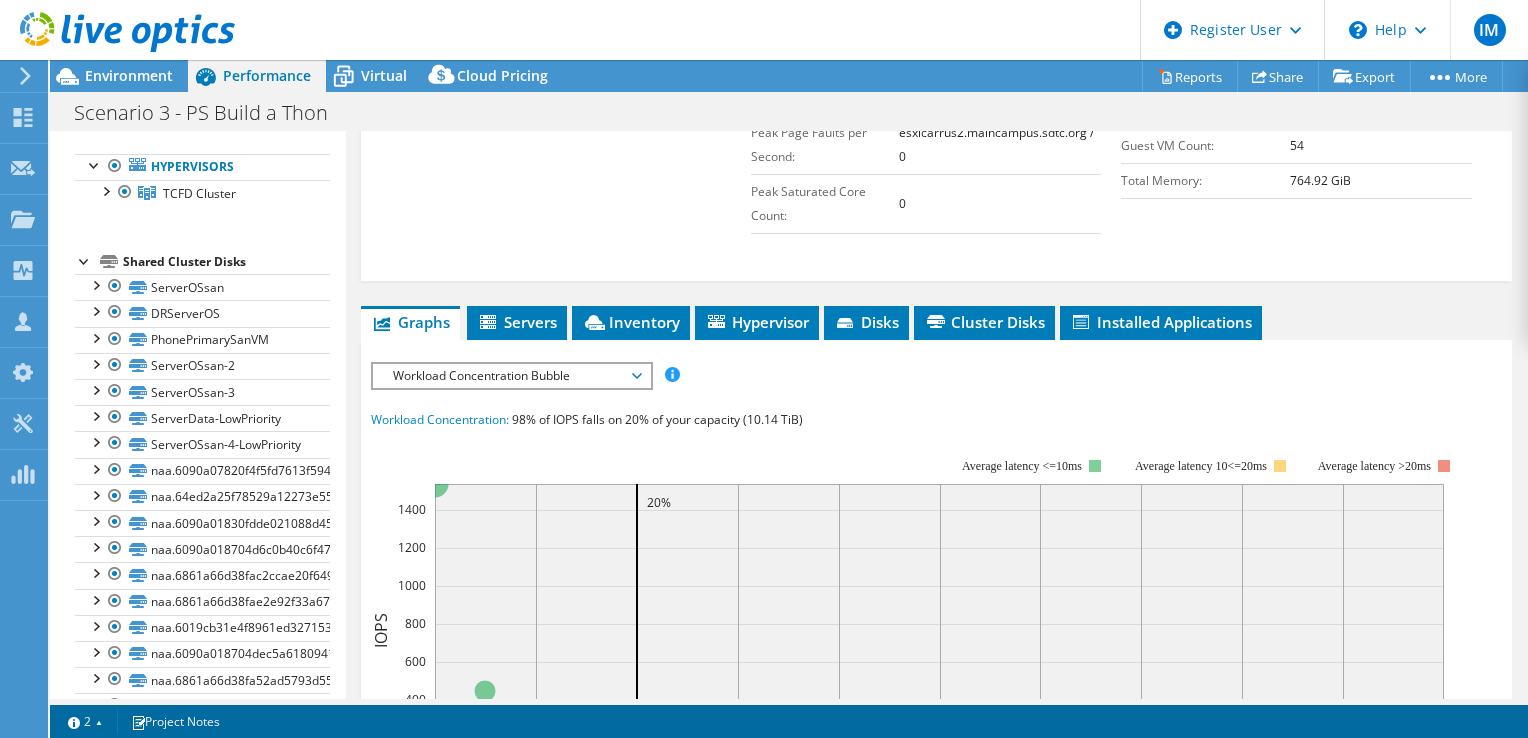 scroll, scrollTop: 700, scrollLeft: 0, axis: vertical 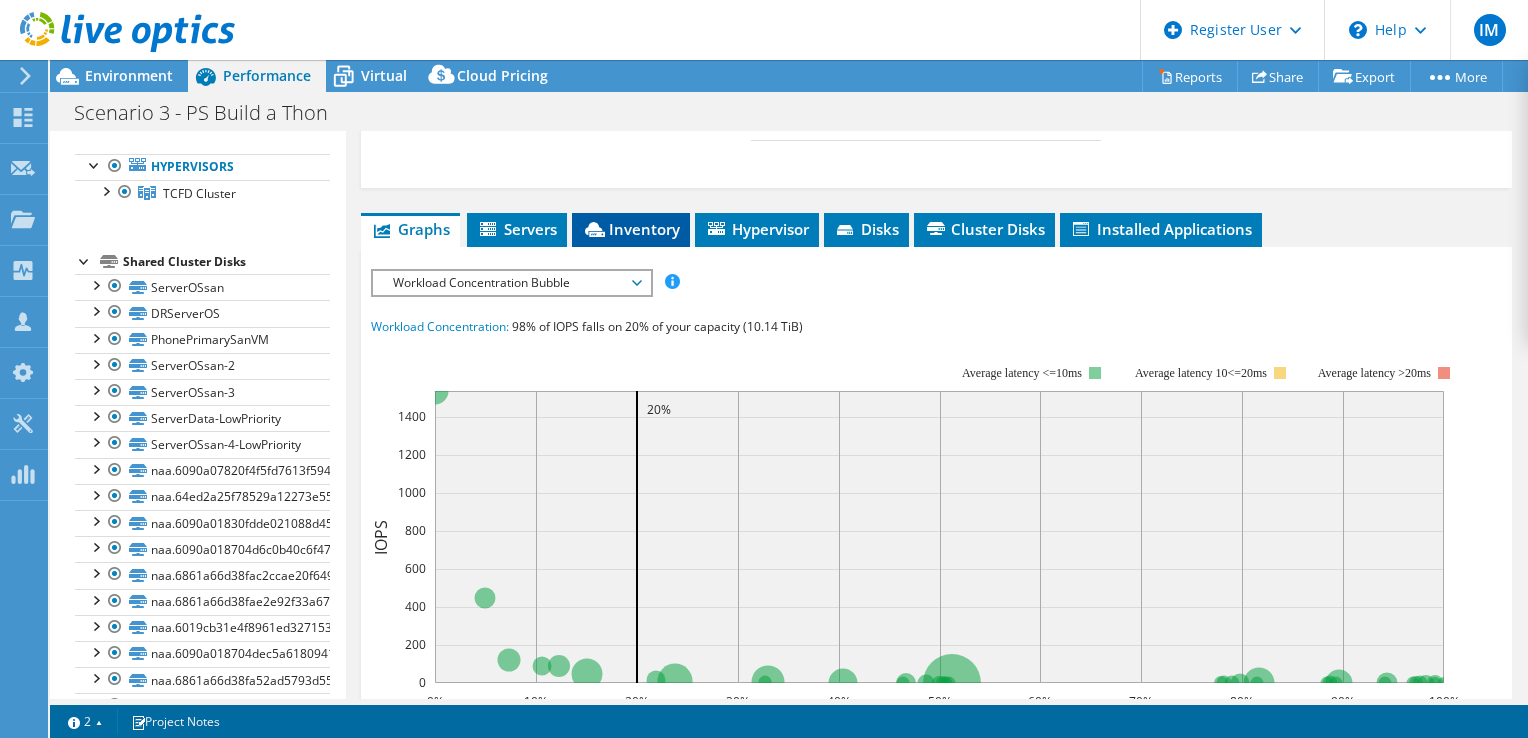 click on "Inventory" at bounding box center (631, 229) 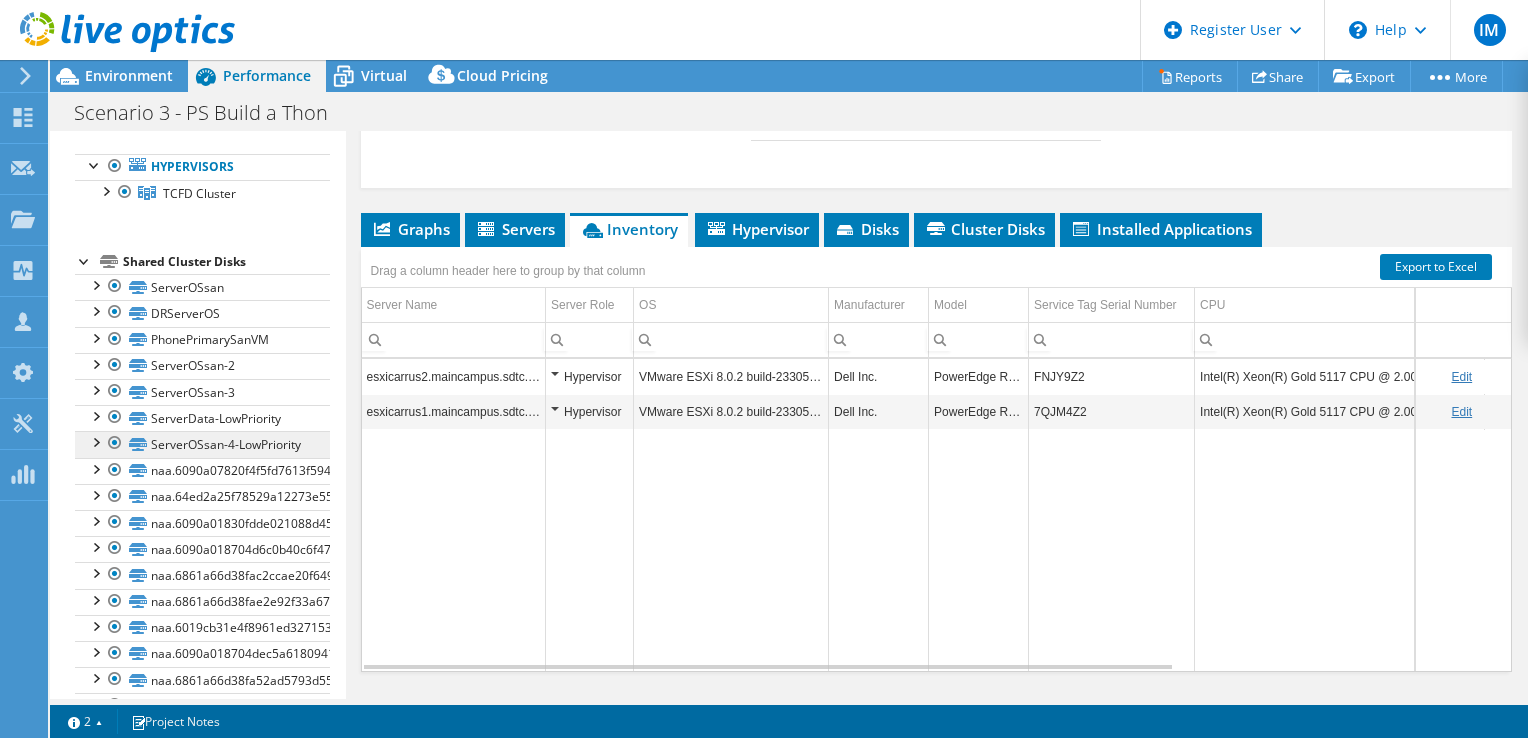 scroll, scrollTop: 215, scrollLeft: 0, axis: vertical 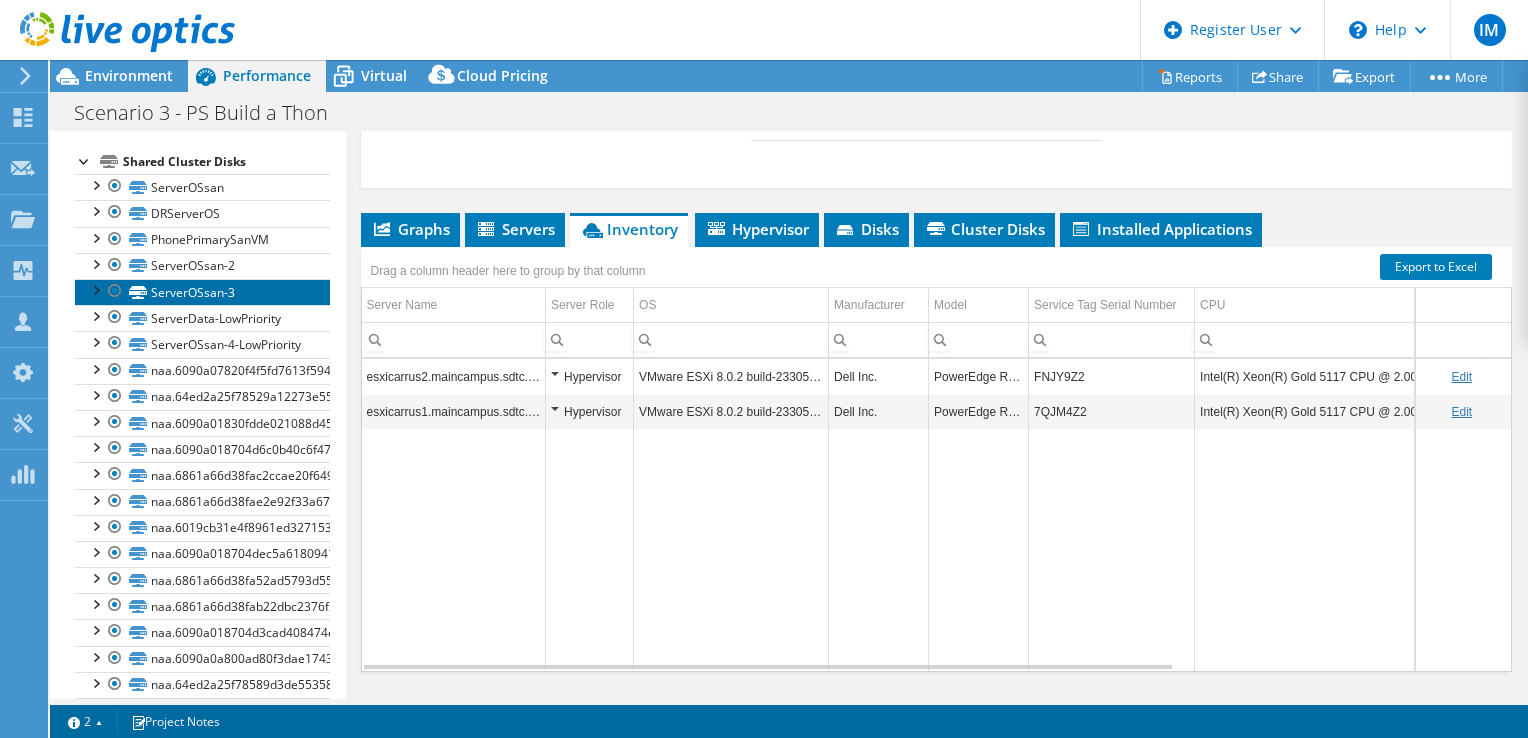 click on "ServerOSsan-3" at bounding box center (202, 292) 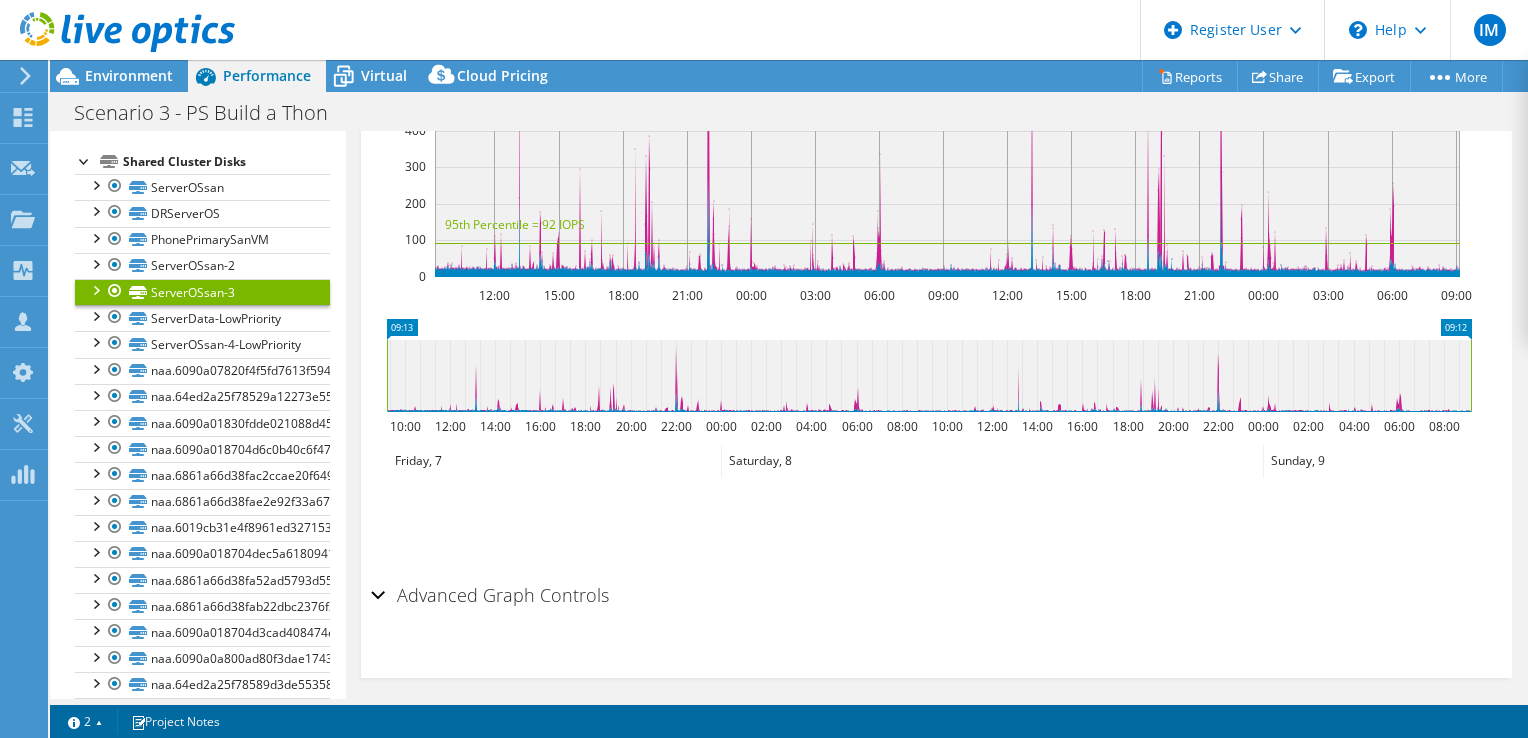 scroll, scrollTop: 560, scrollLeft: 0, axis: vertical 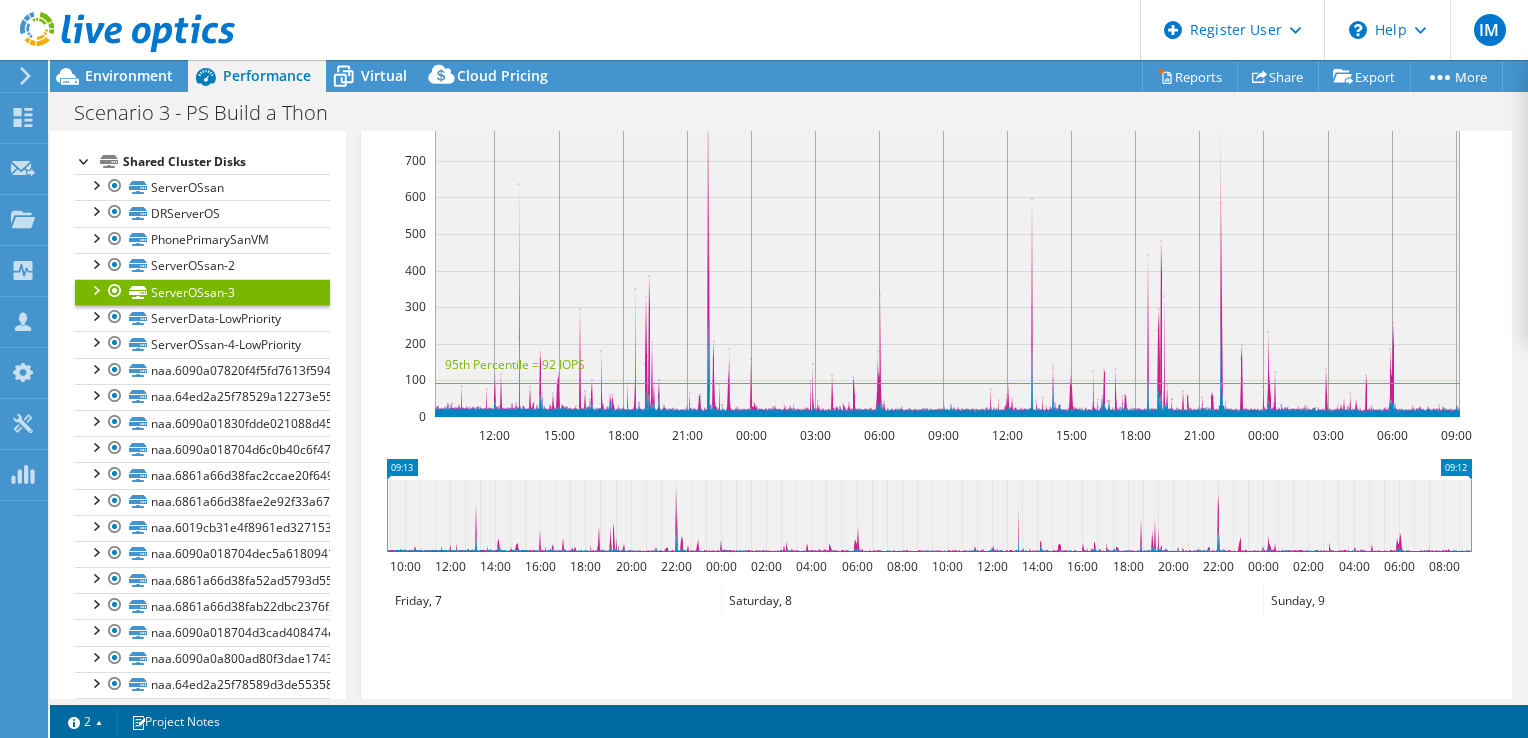 click at bounding box center [95, 289] 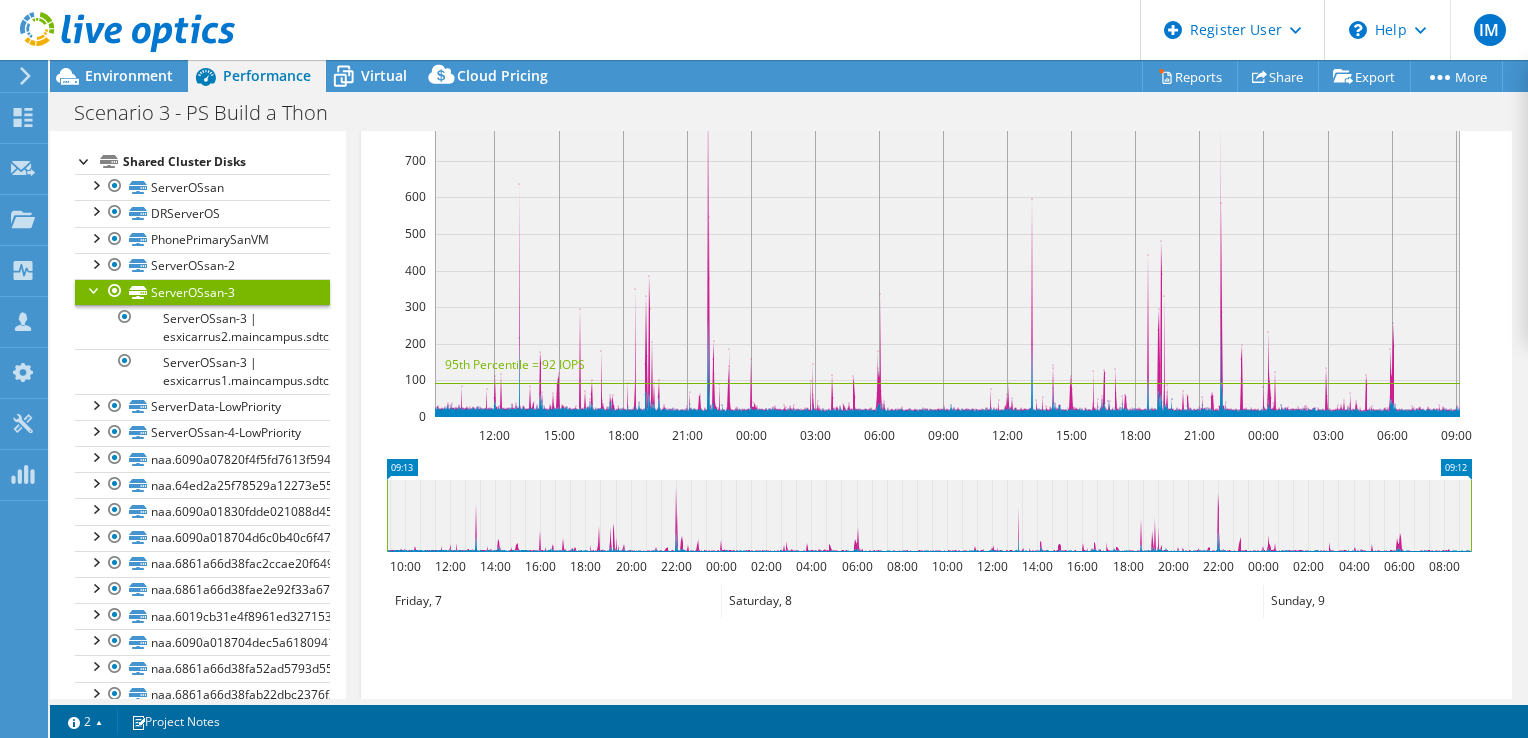 click at bounding box center (95, 289) 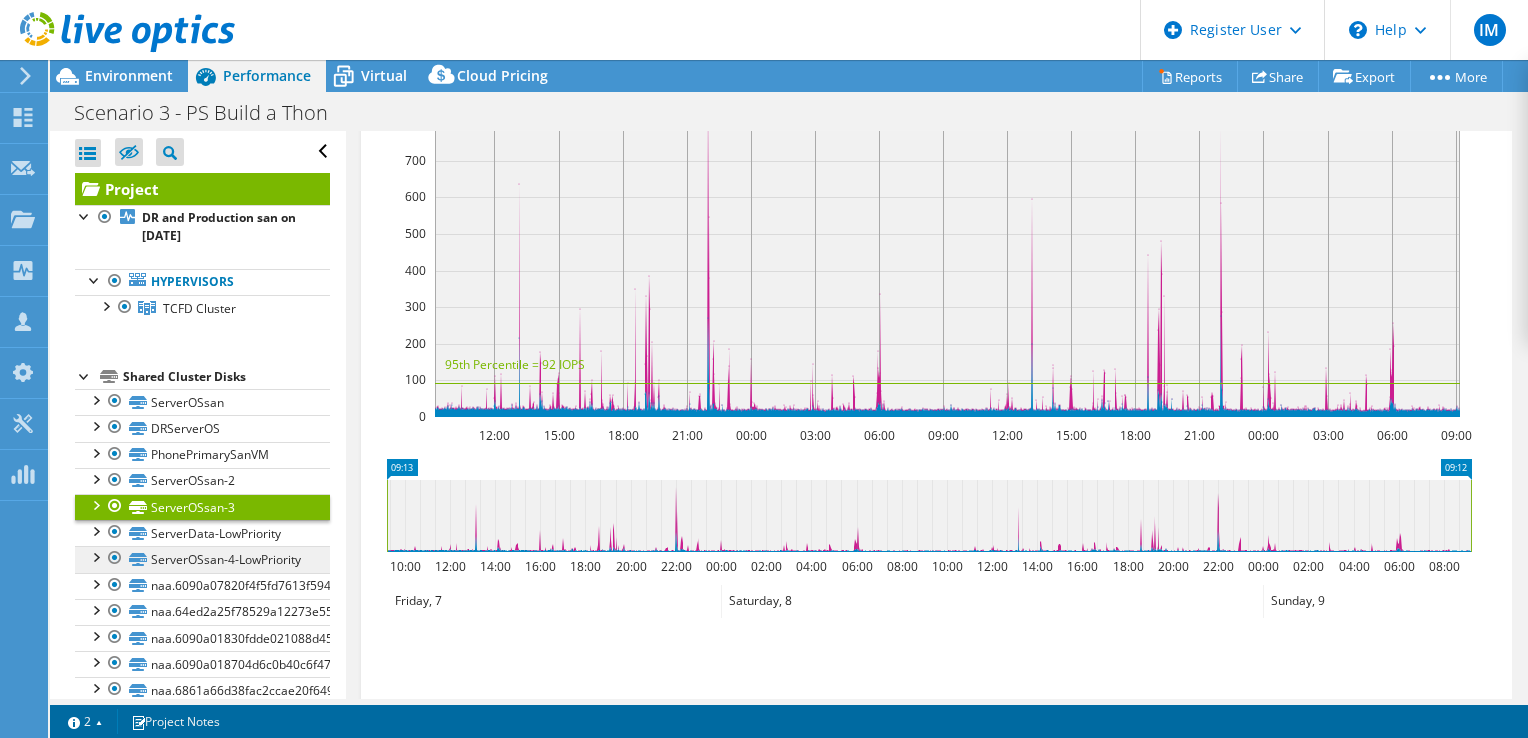 scroll, scrollTop: 0, scrollLeft: 0, axis: both 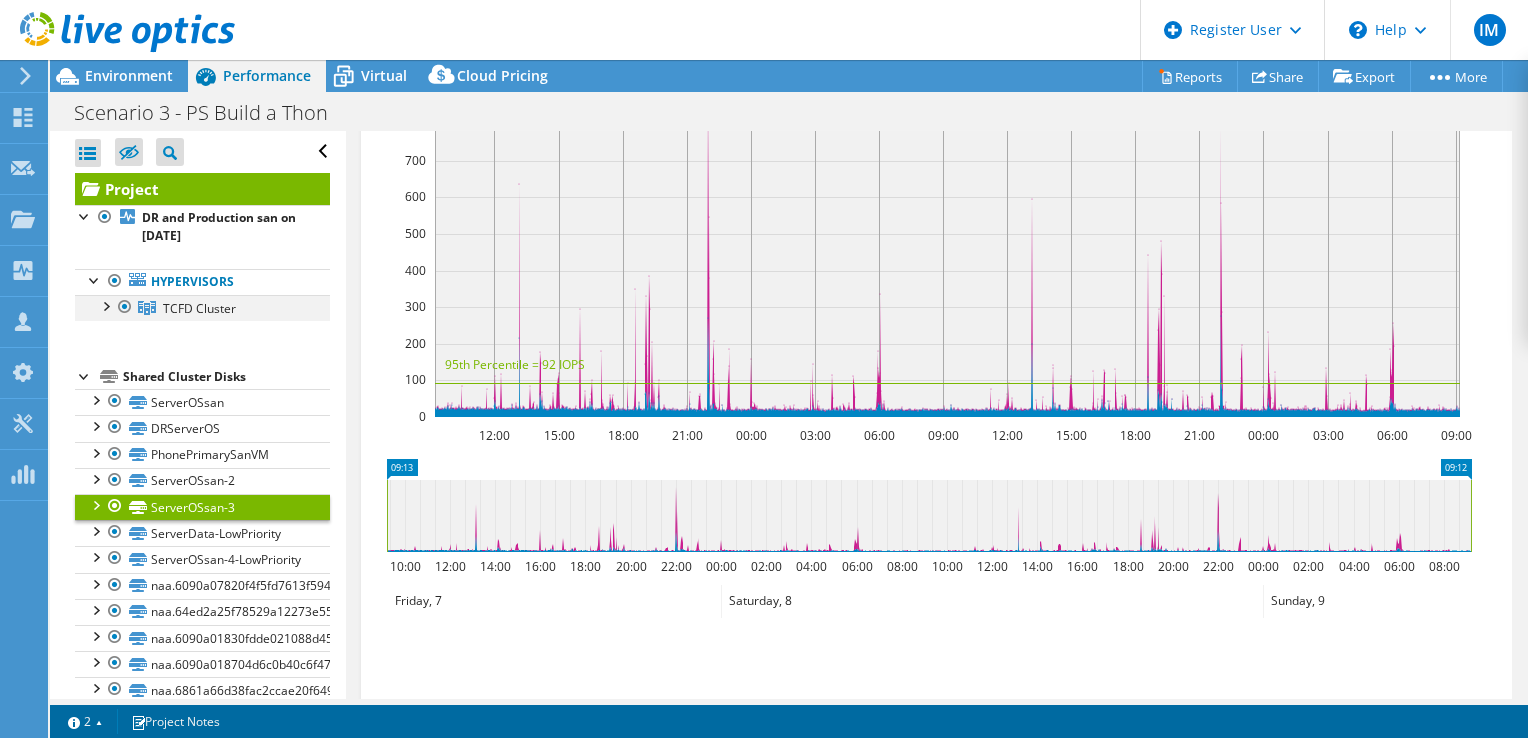 click at bounding box center [105, 305] 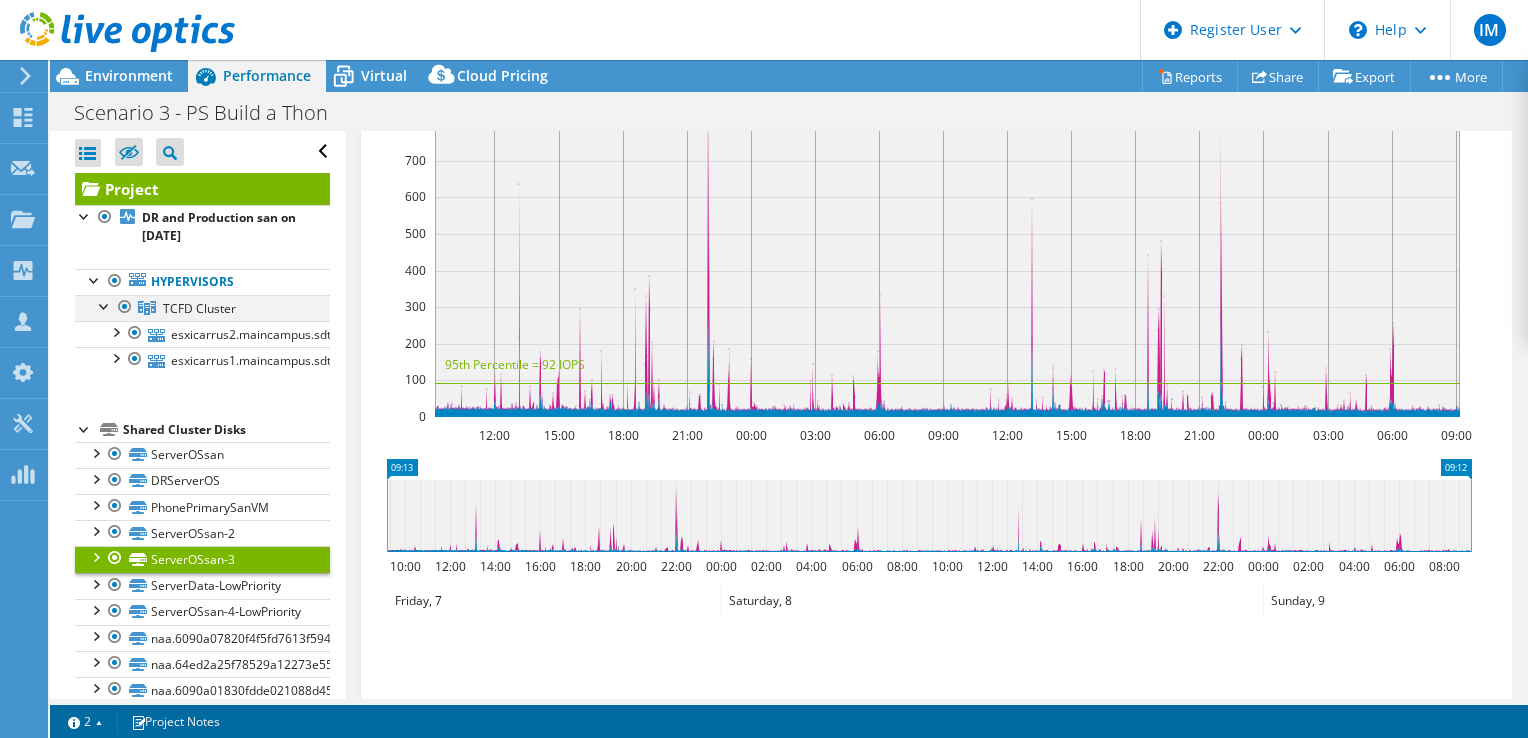 click at bounding box center [105, 305] 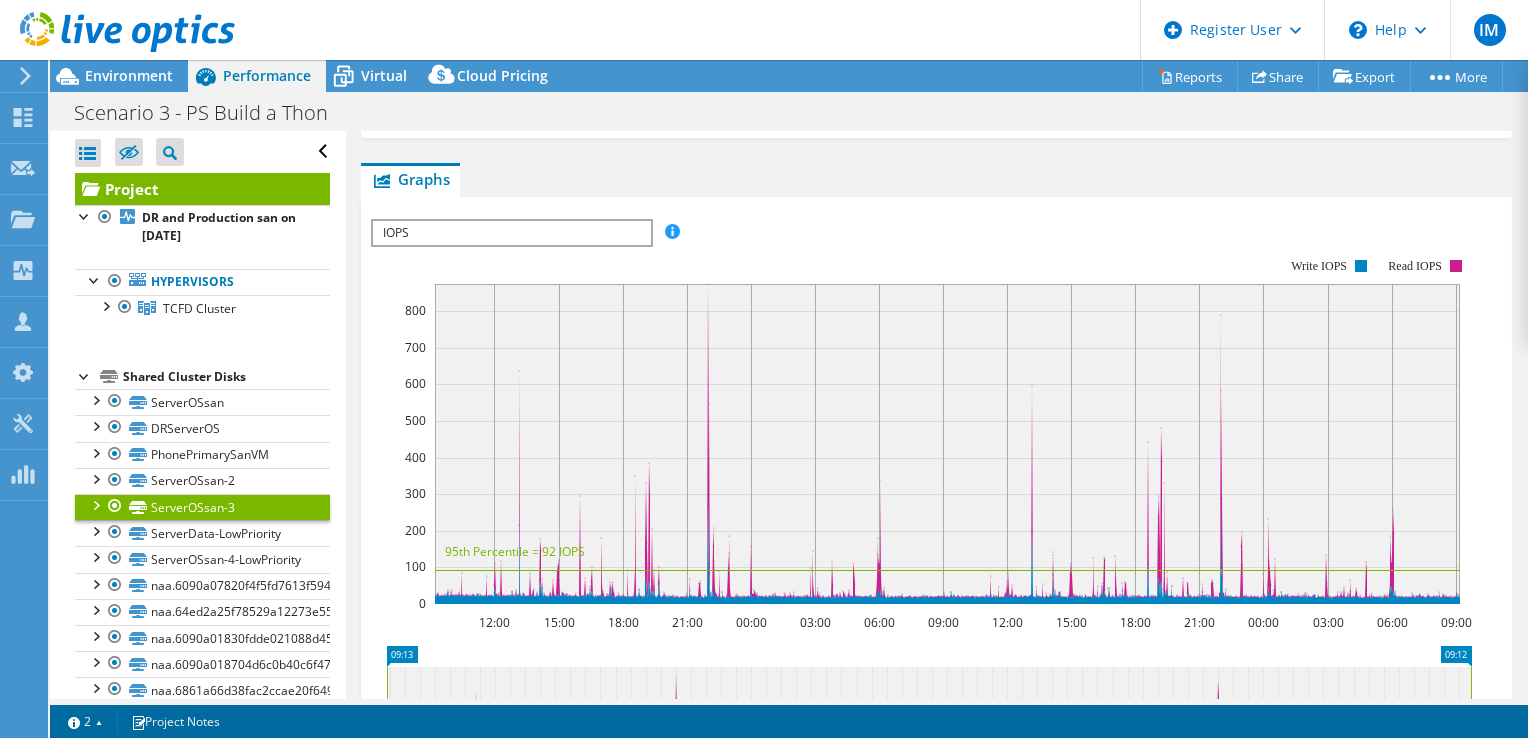 scroll, scrollTop: 0, scrollLeft: 0, axis: both 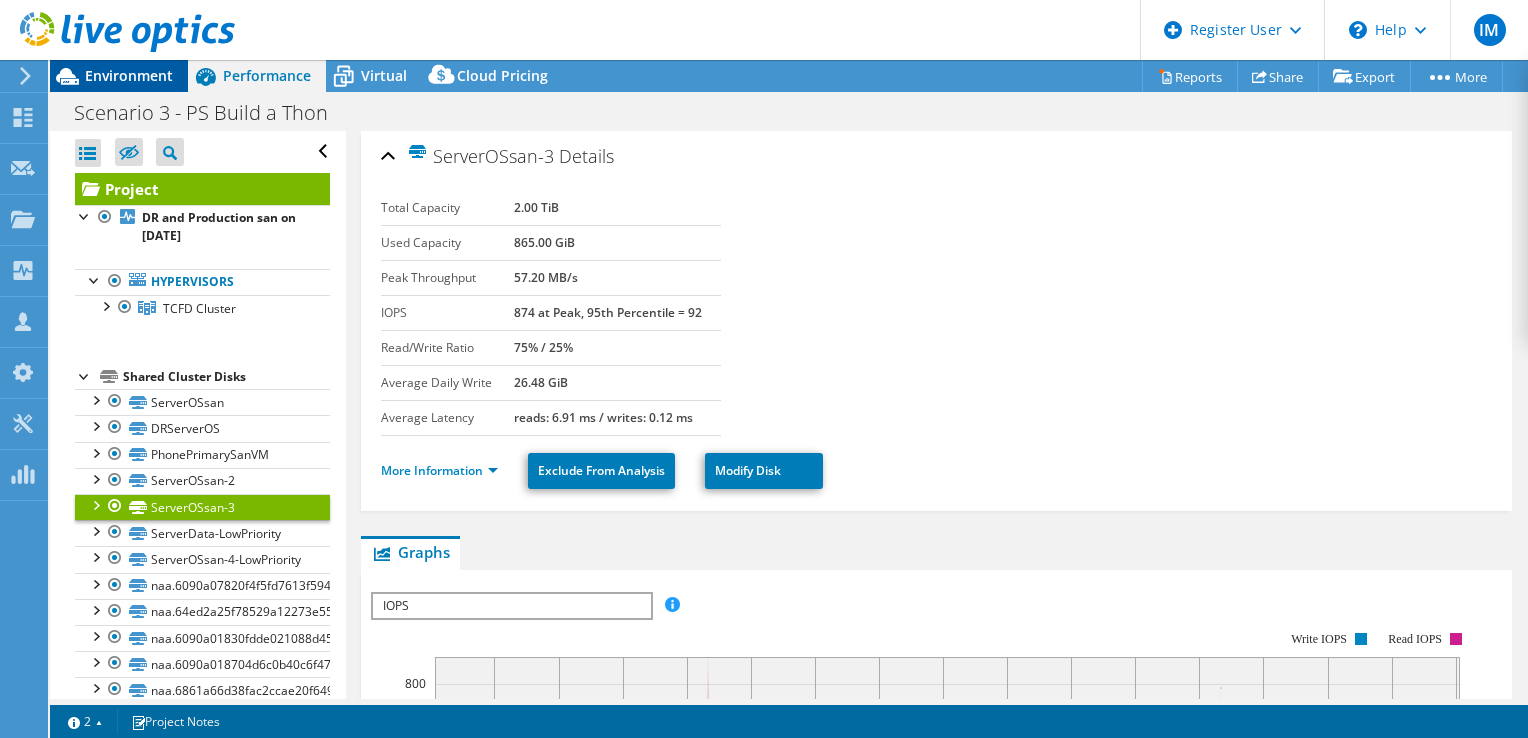 click on "Environment" at bounding box center (129, 75) 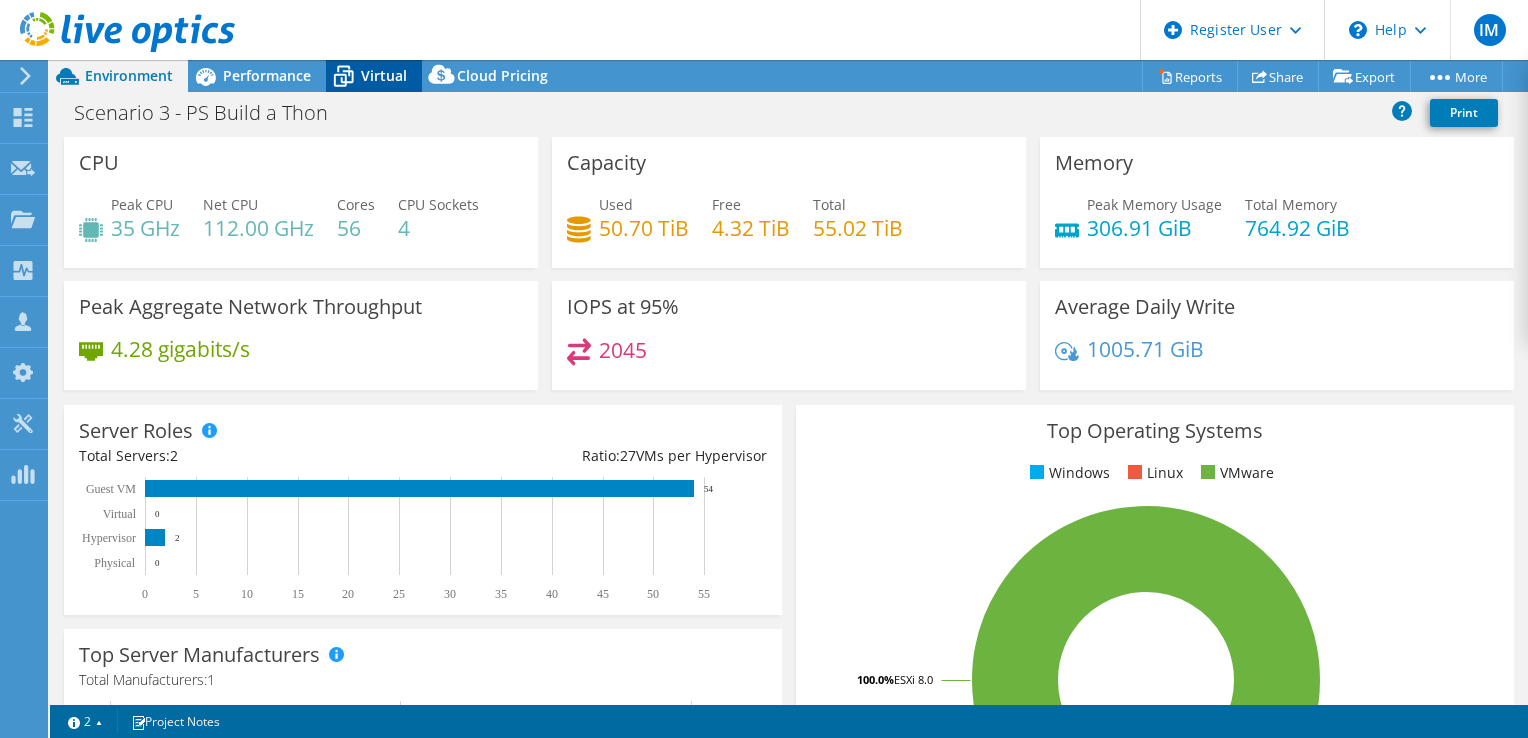 click on "Virtual" at bounding box center [374, 76] 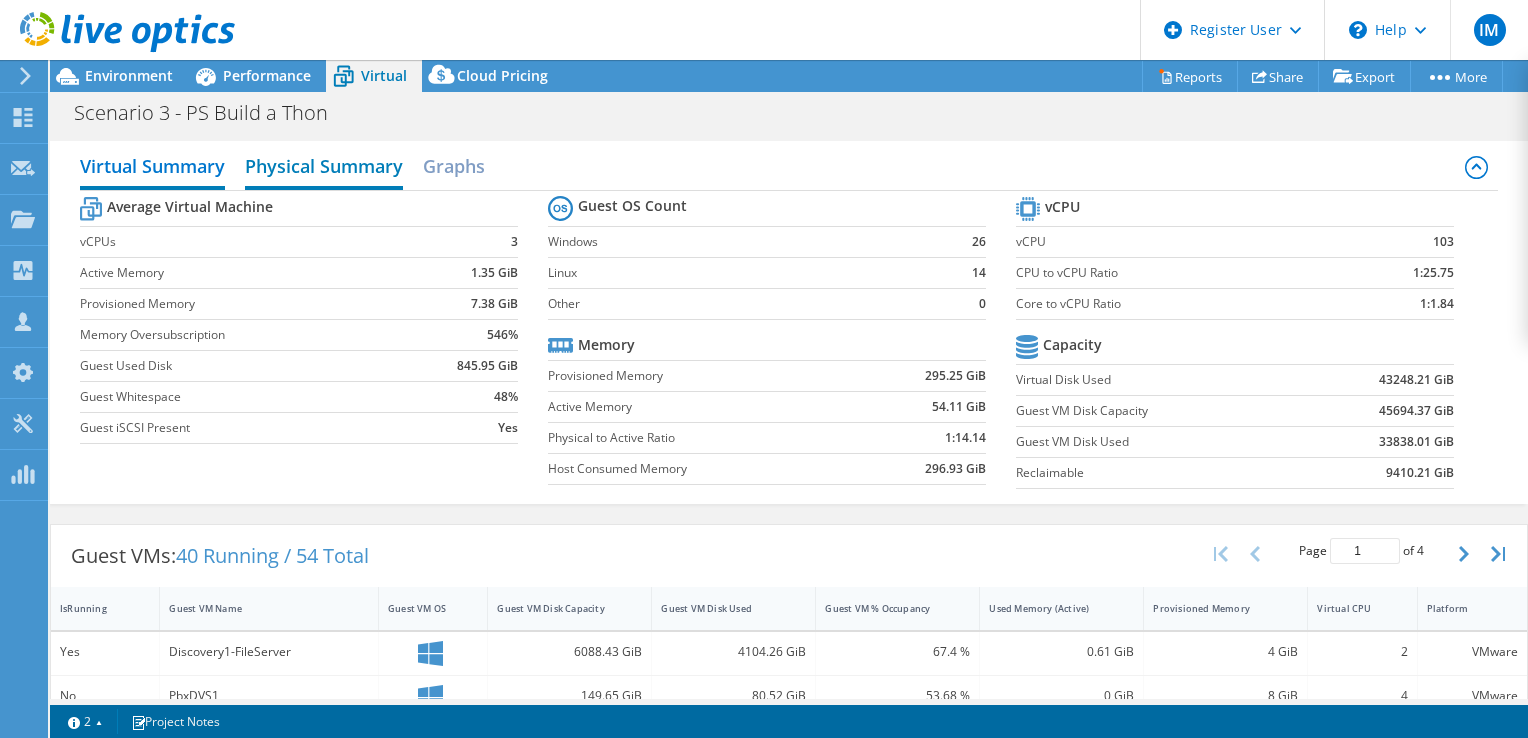 click on "Physical Summary" at bounding box center (324, 168) 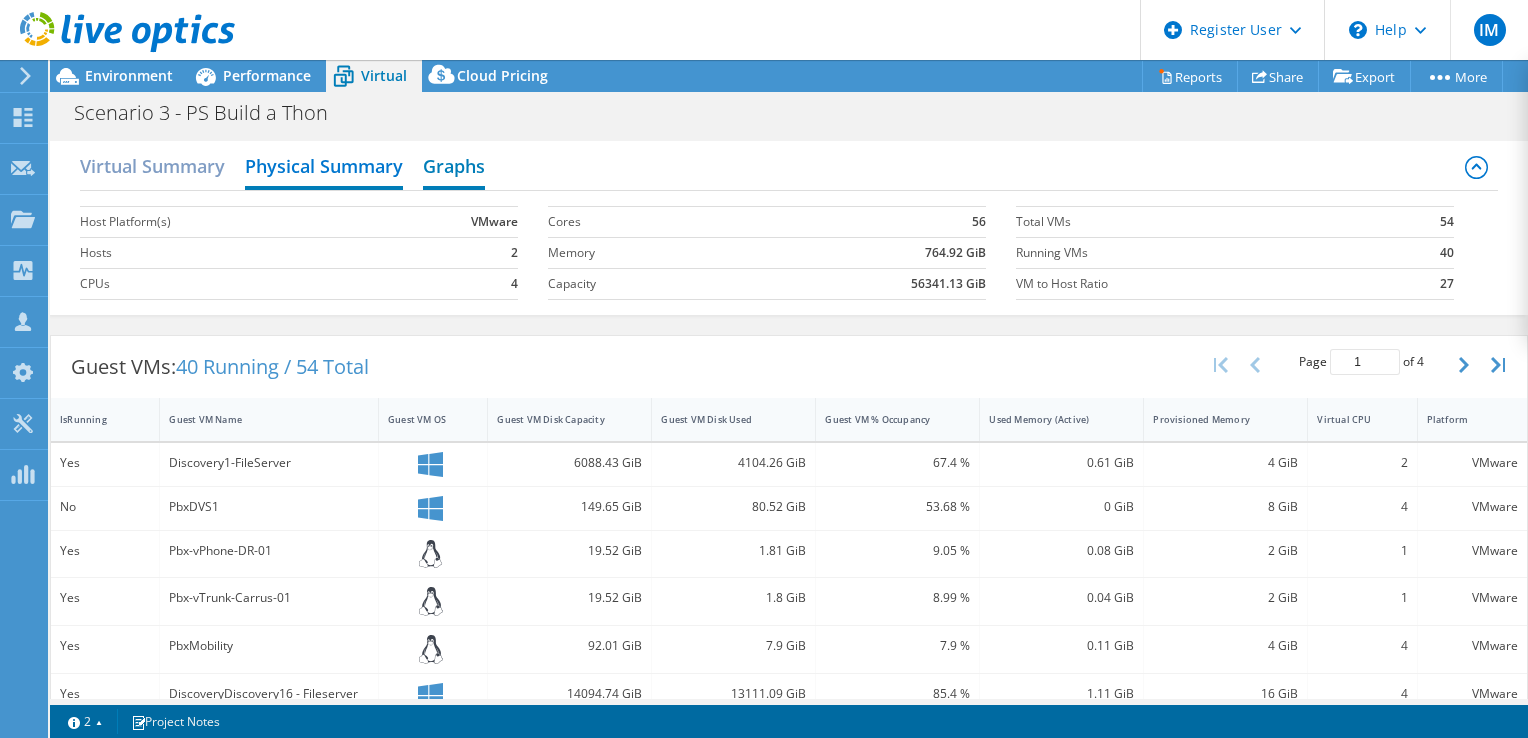 click on "Graphs" at bounding box center (454, 168) 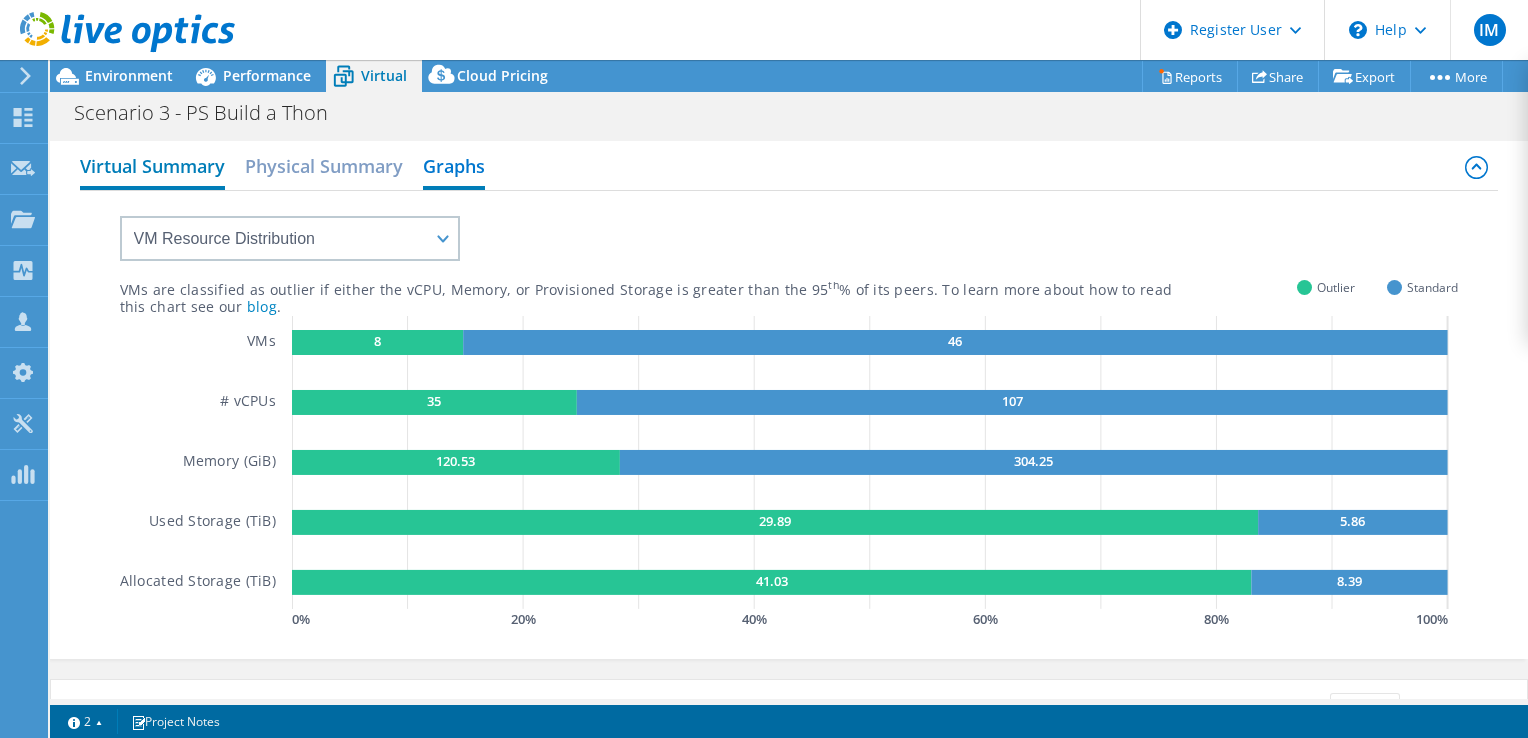click on "Virtual Summary" at bounding box center (152, 168) 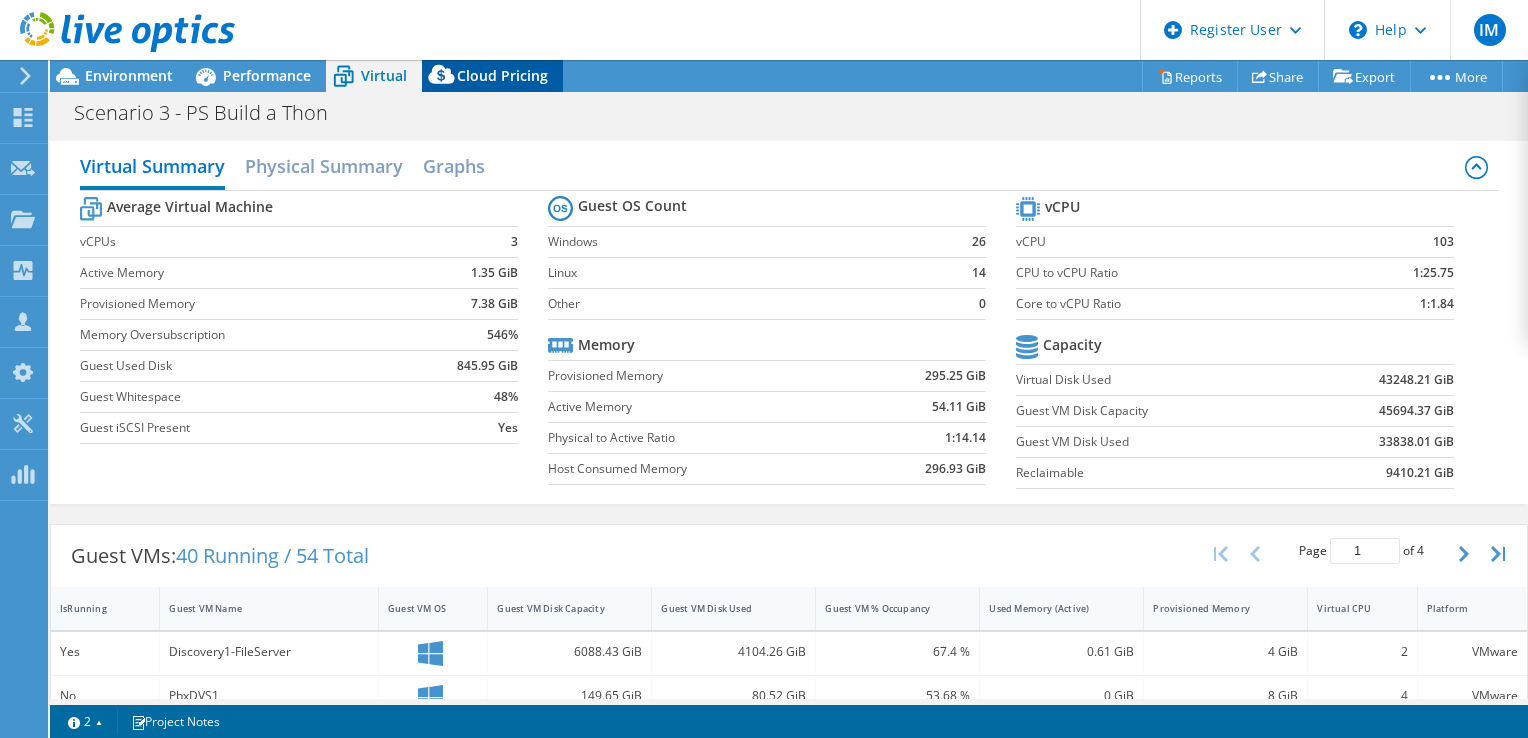 click on "Cloud Pricing" at bounding box center (502, 75) 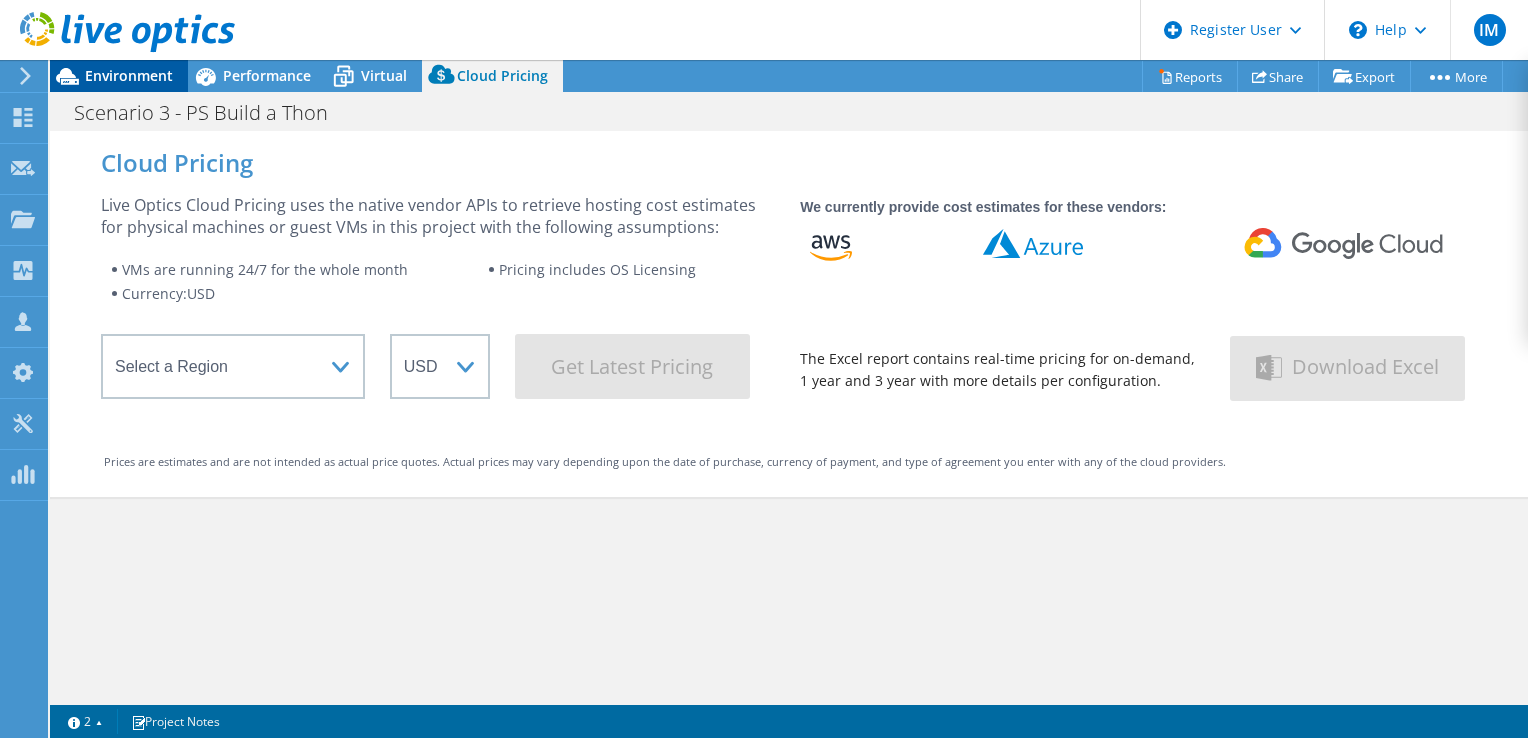 click on "Environment" at bounding box center (129, 75) 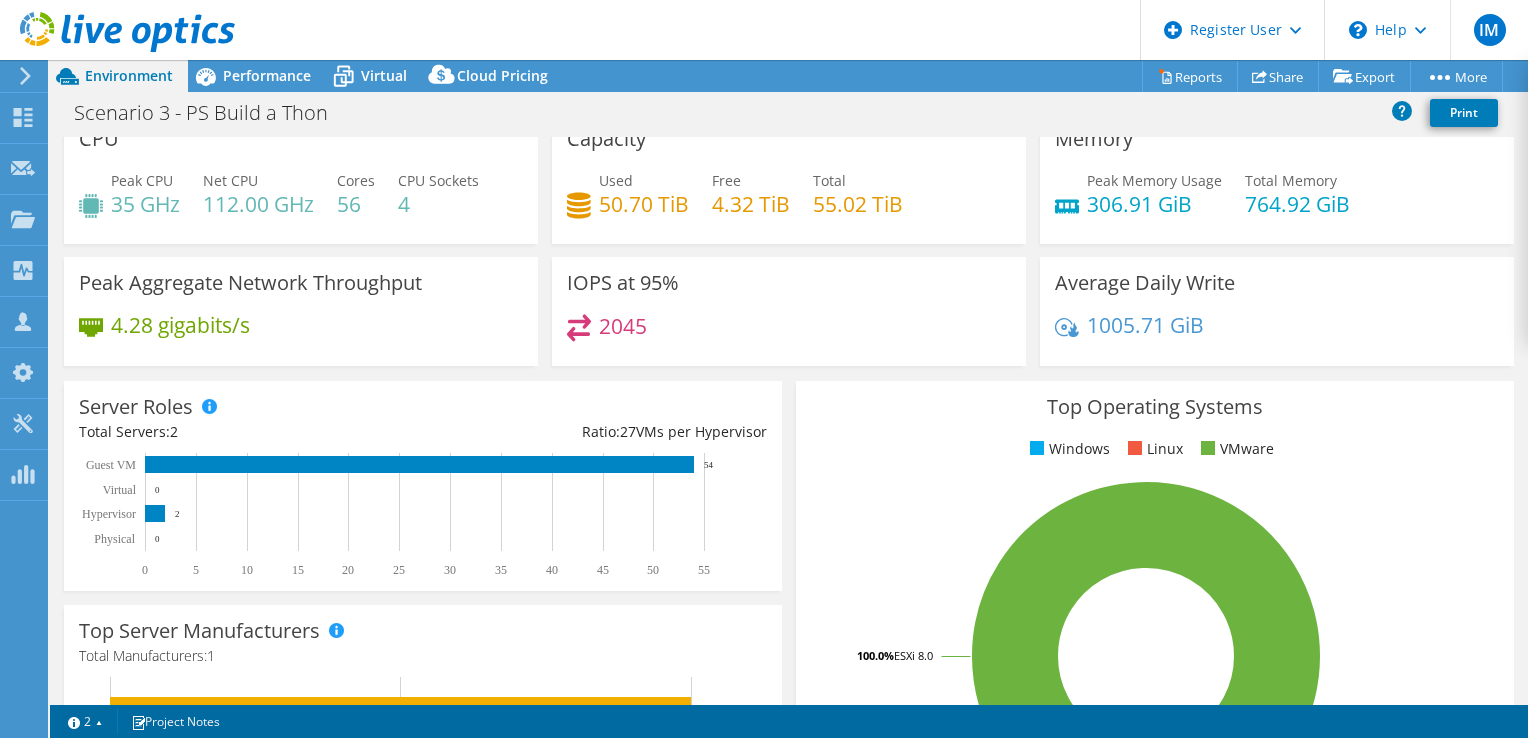 scroll, scrollTop: 0, scrollLeft: 0, axis: both 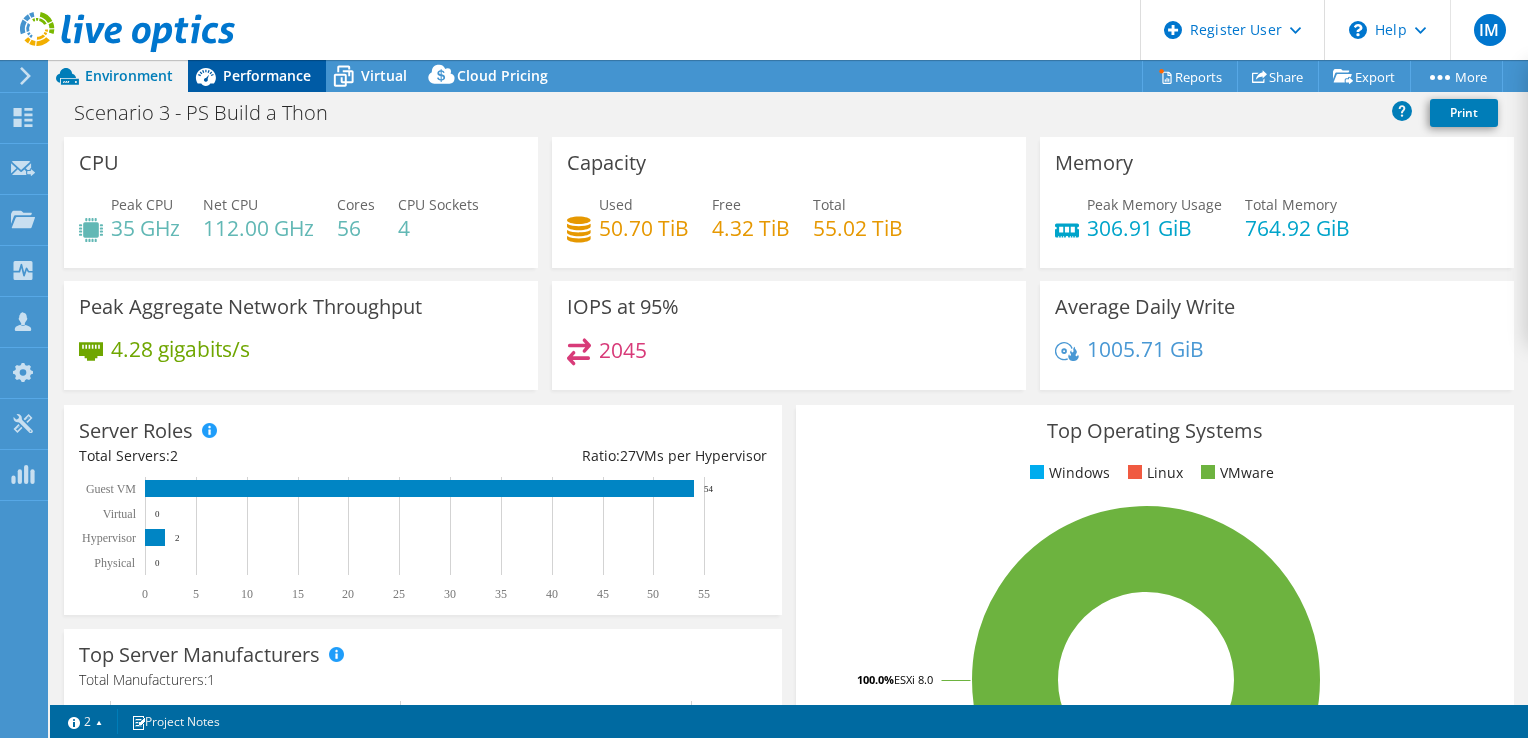 click on "Performance" at bounding box center [267, 75] 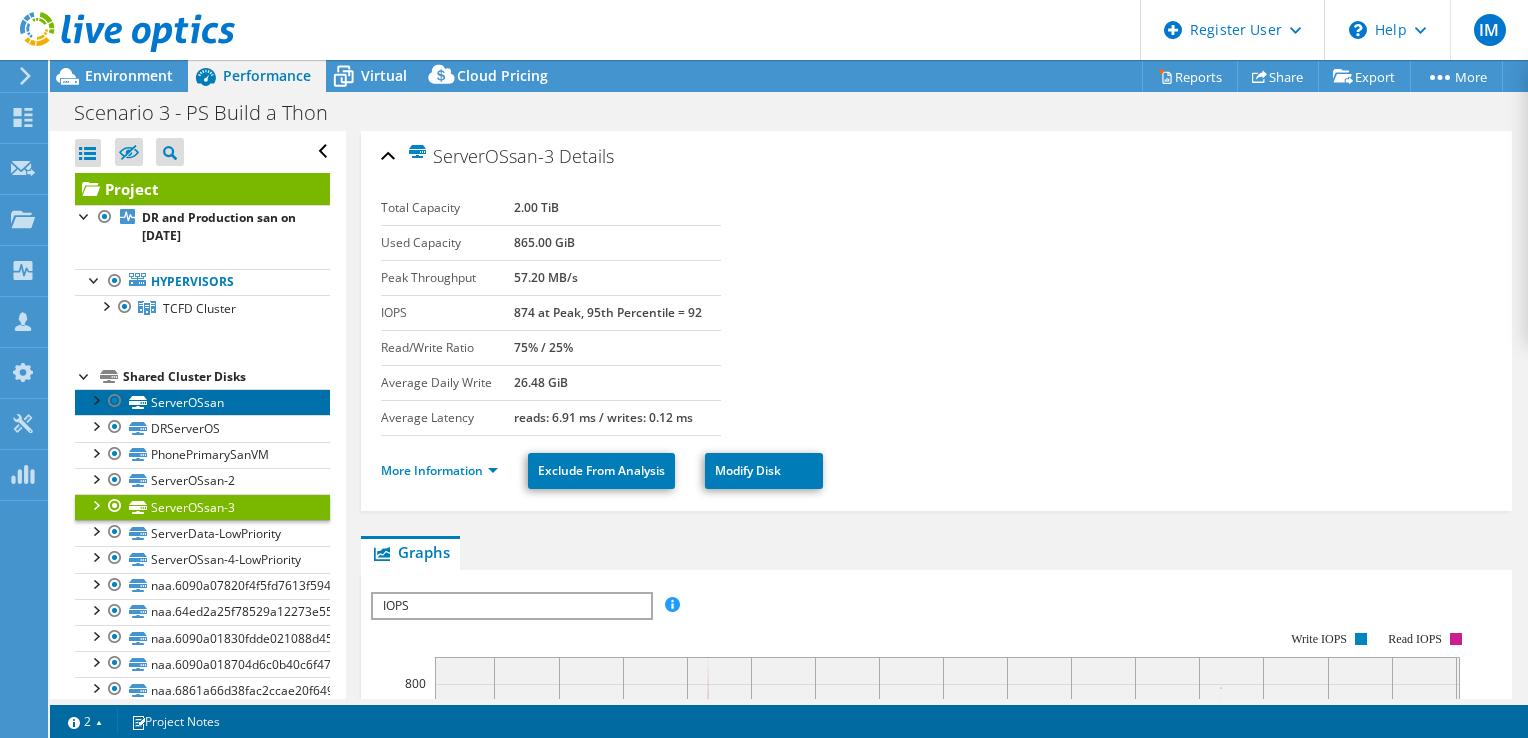 click on "ServerOSsan" at bounding box center [202, 402] 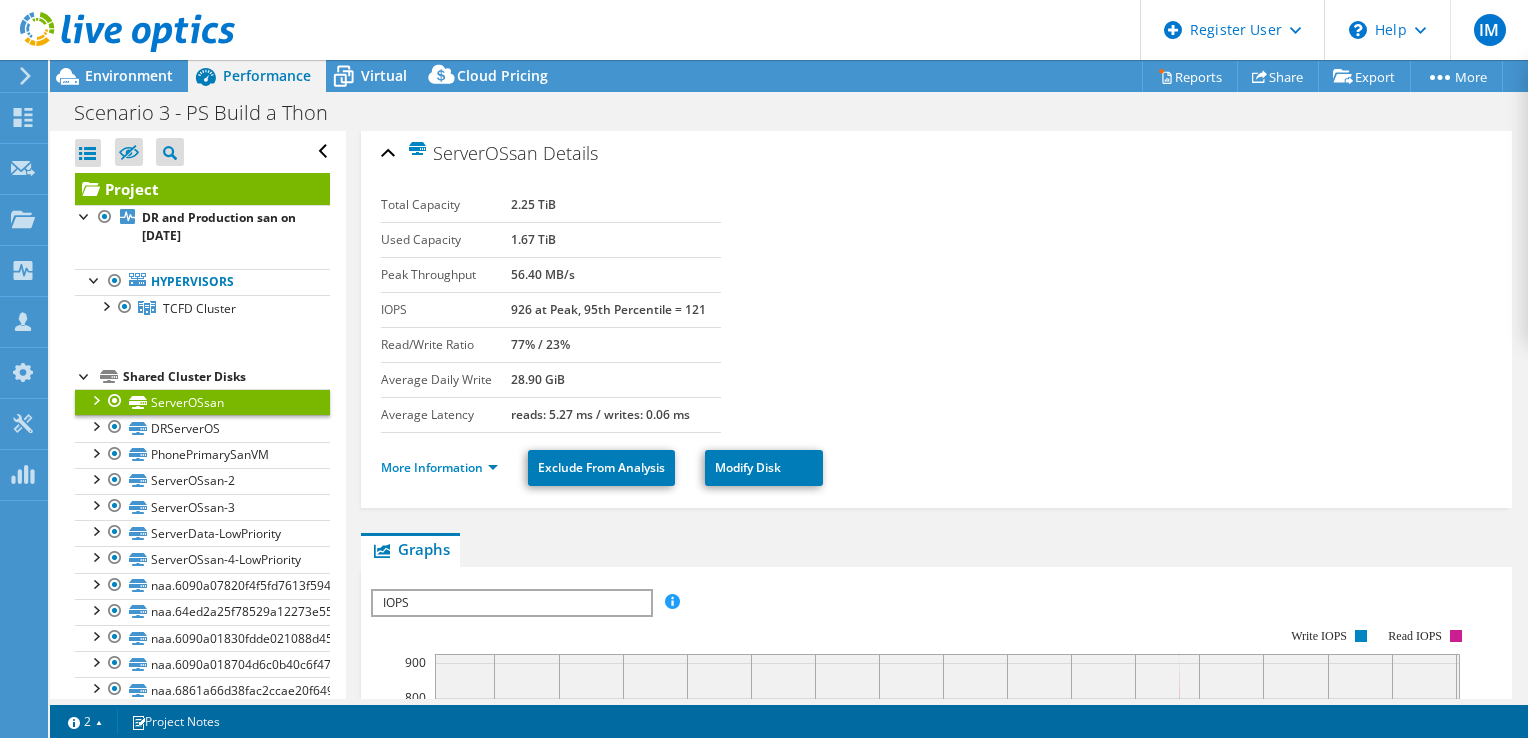 scroll, scrollTop: 0, scrollLeft: 0, axis: both 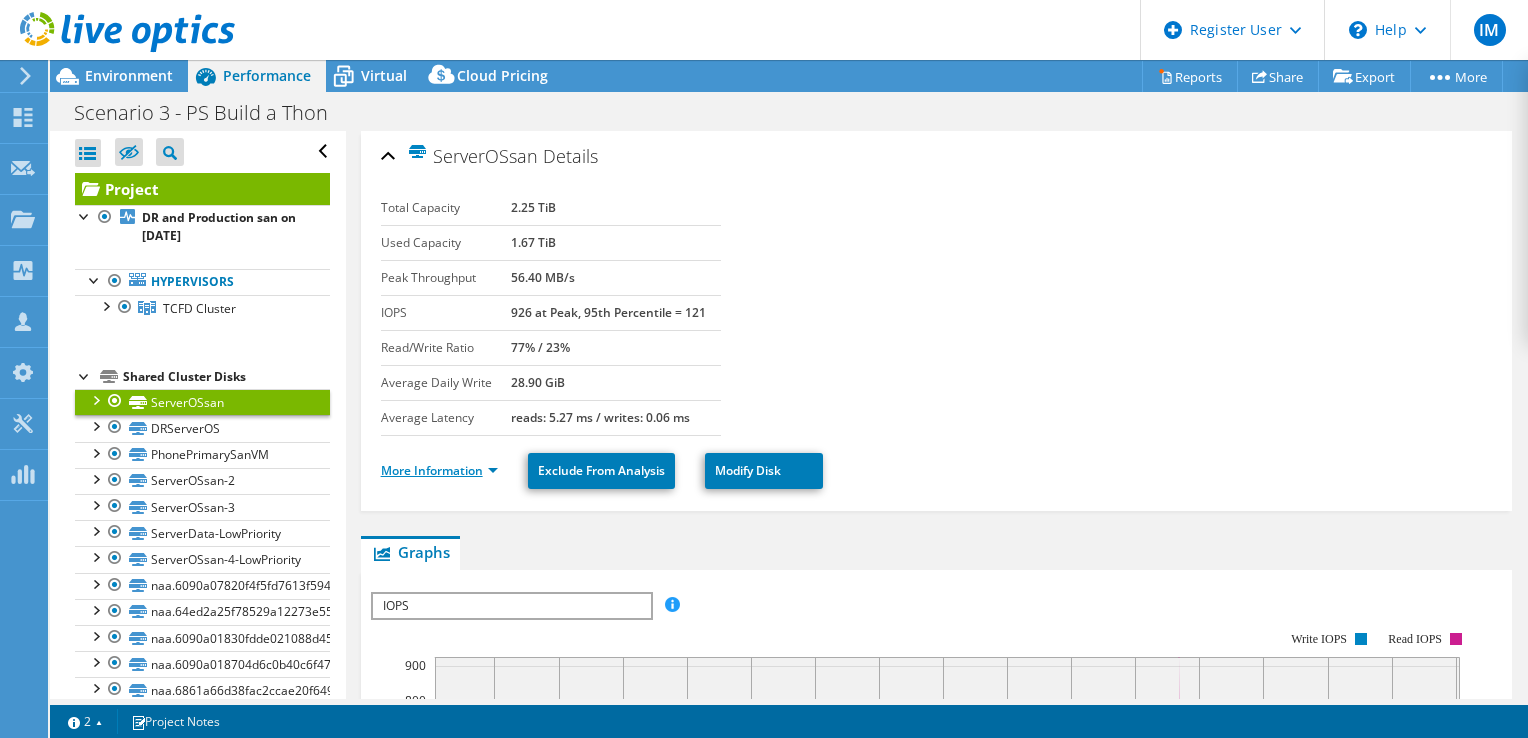 click on "More Information" at bounding box center (439, 470) 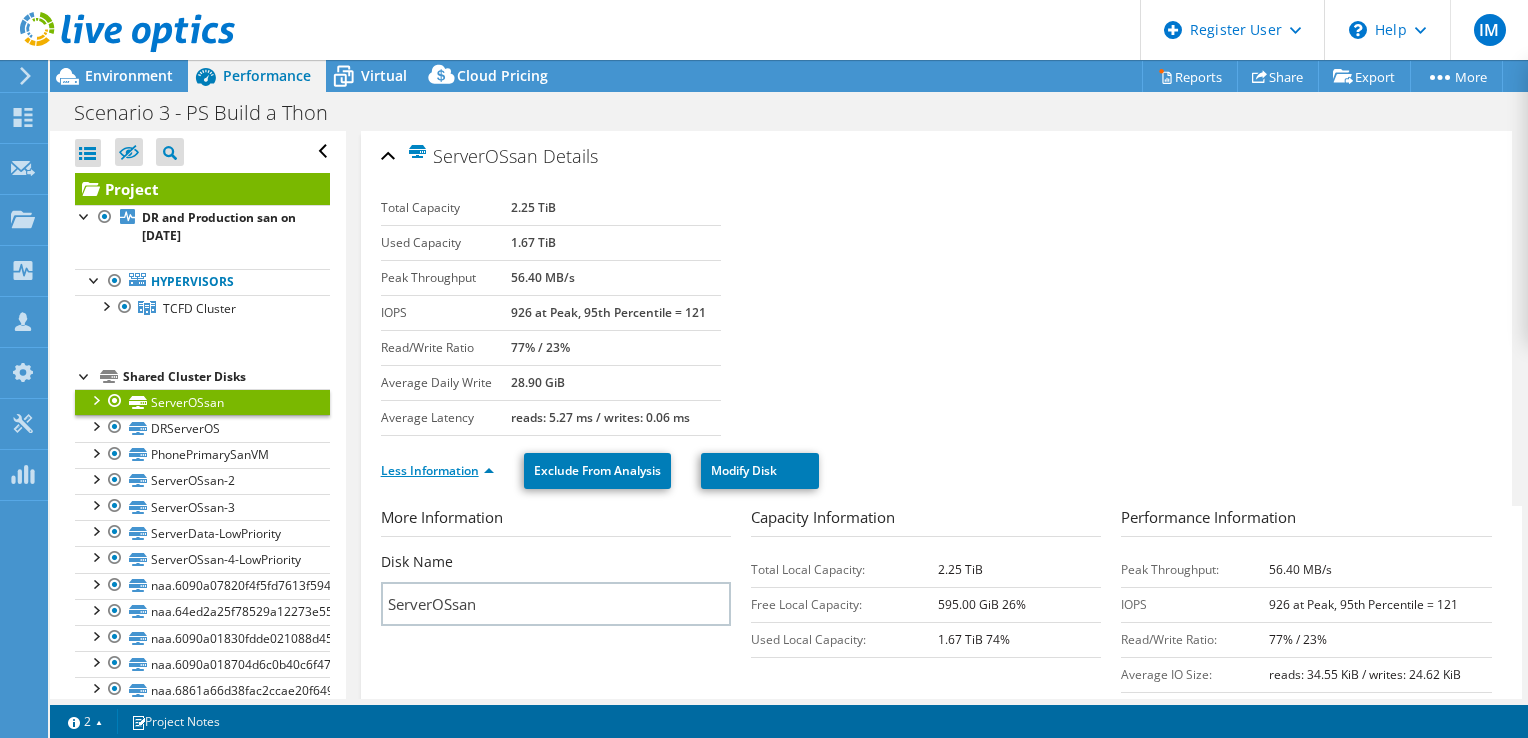 click on "Less Information" at bounding box center (437, 470) 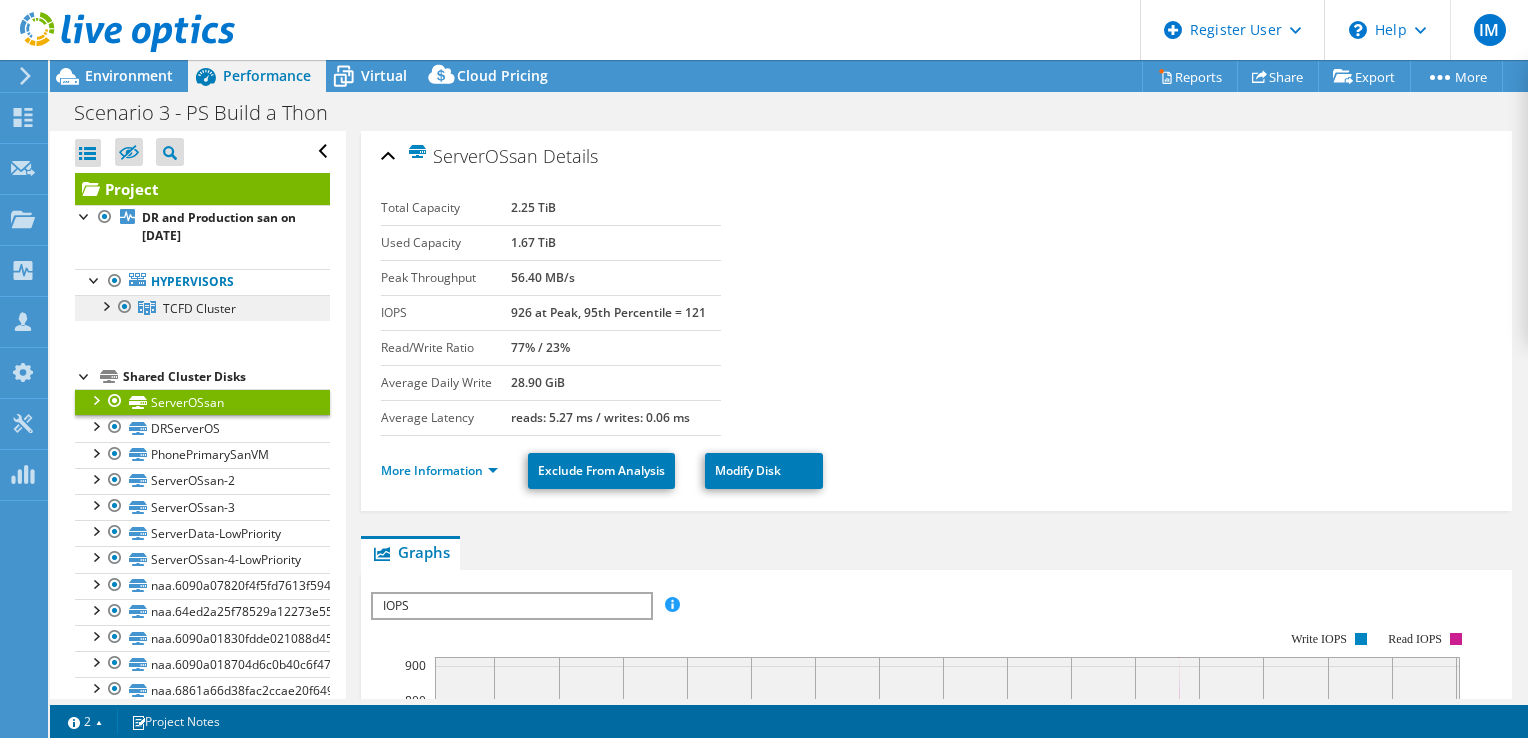 click on "TCFD Cluster" at bounding box center (199, 308) 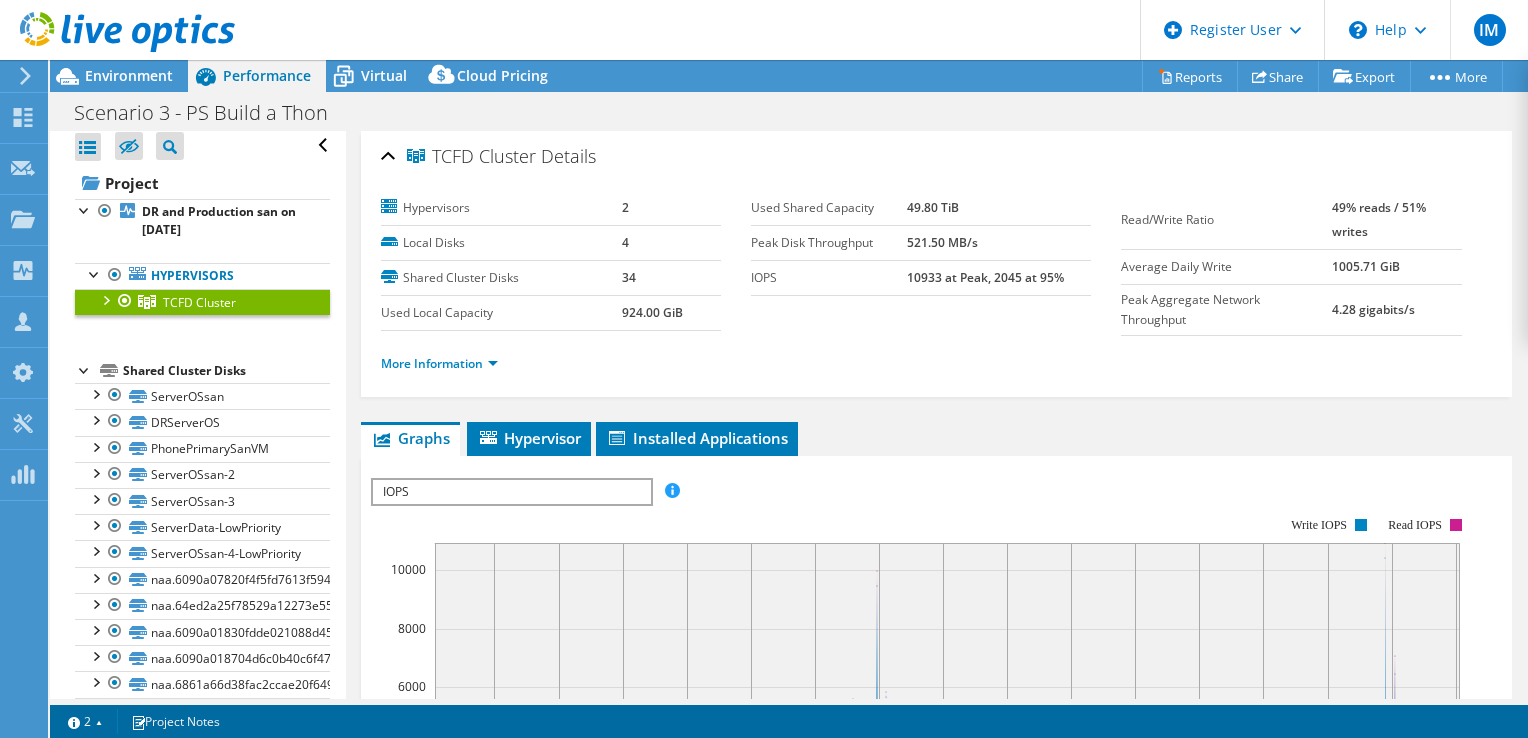 scroll, scrollTop: 0, scrollLeft: 0, axis: both 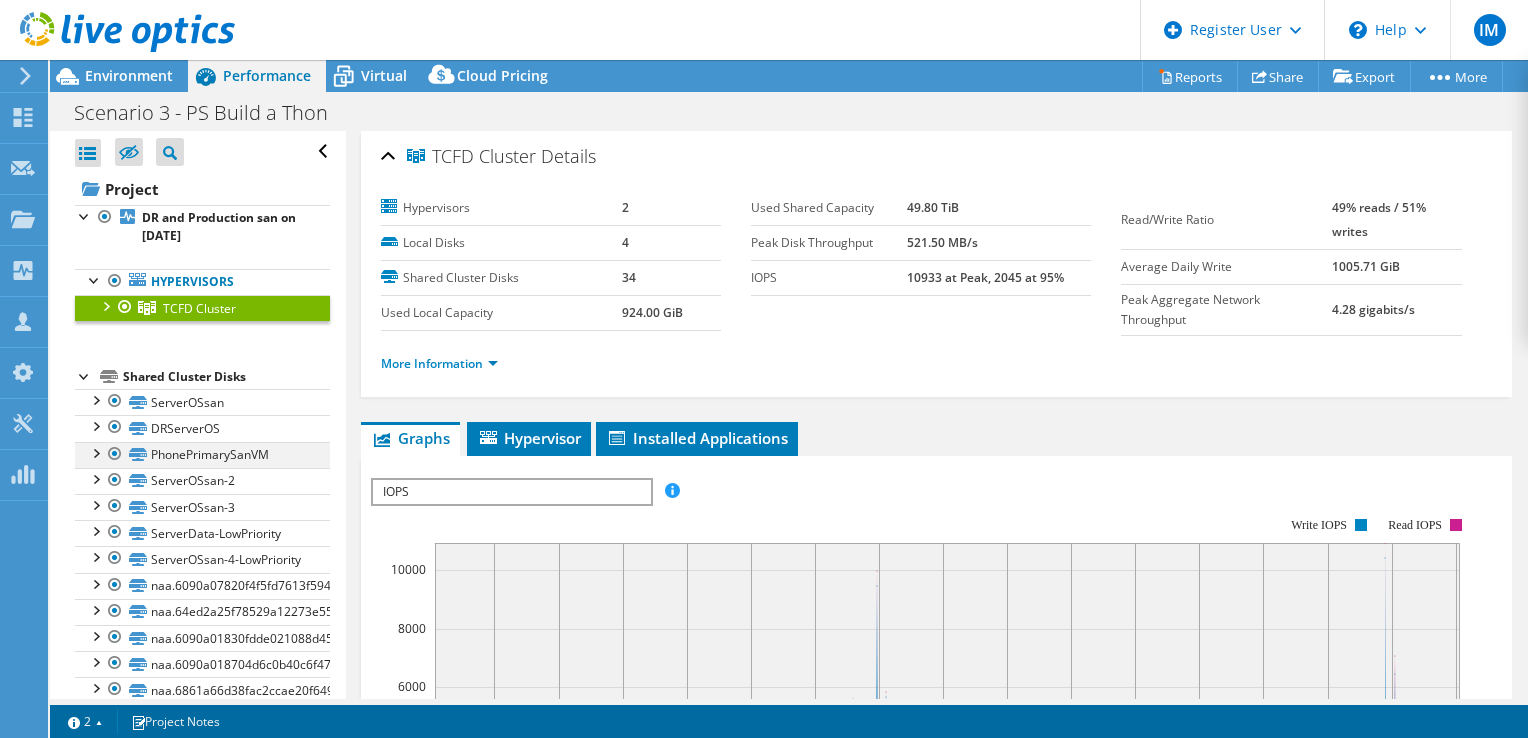 click at bounding box center [95, 452] 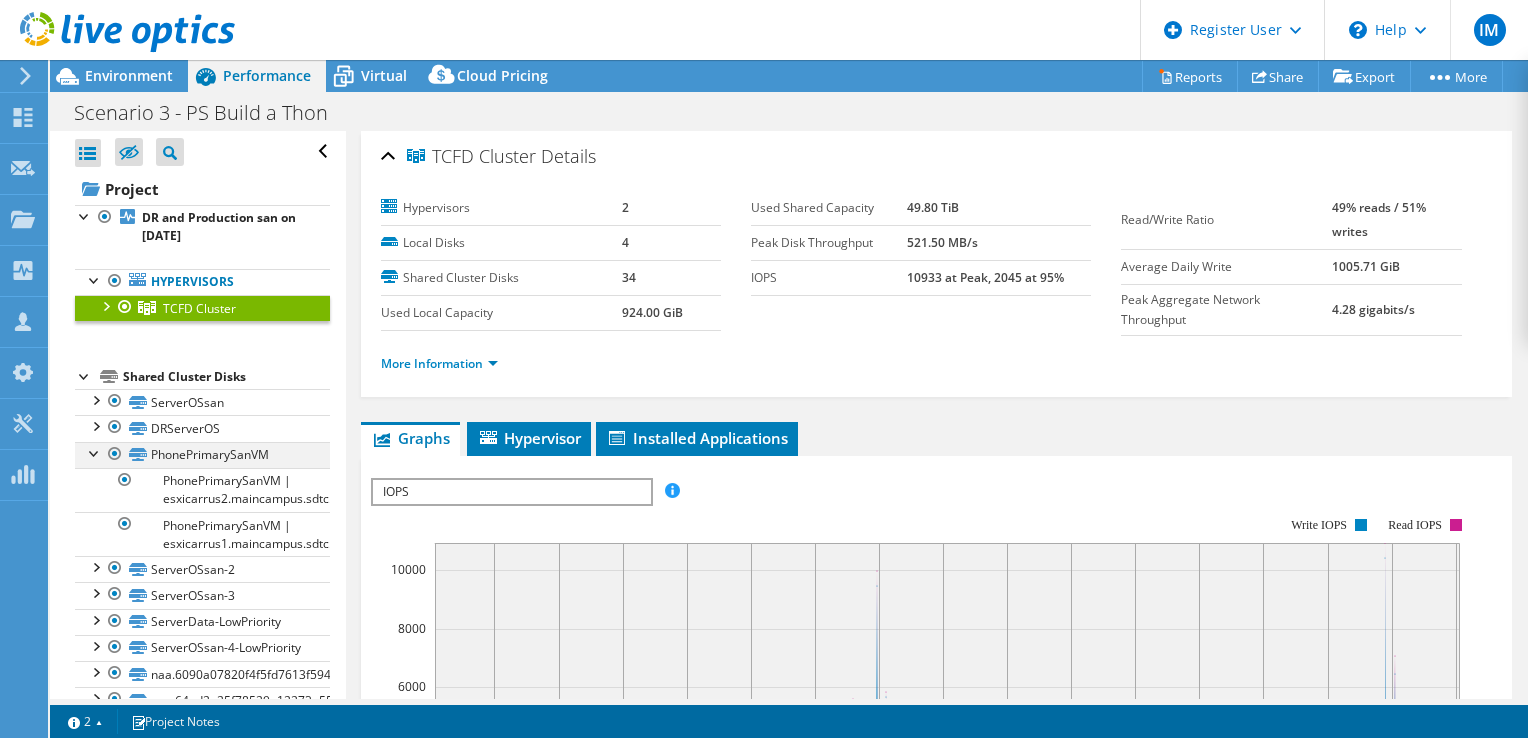 click at bounding box center (95, 452) 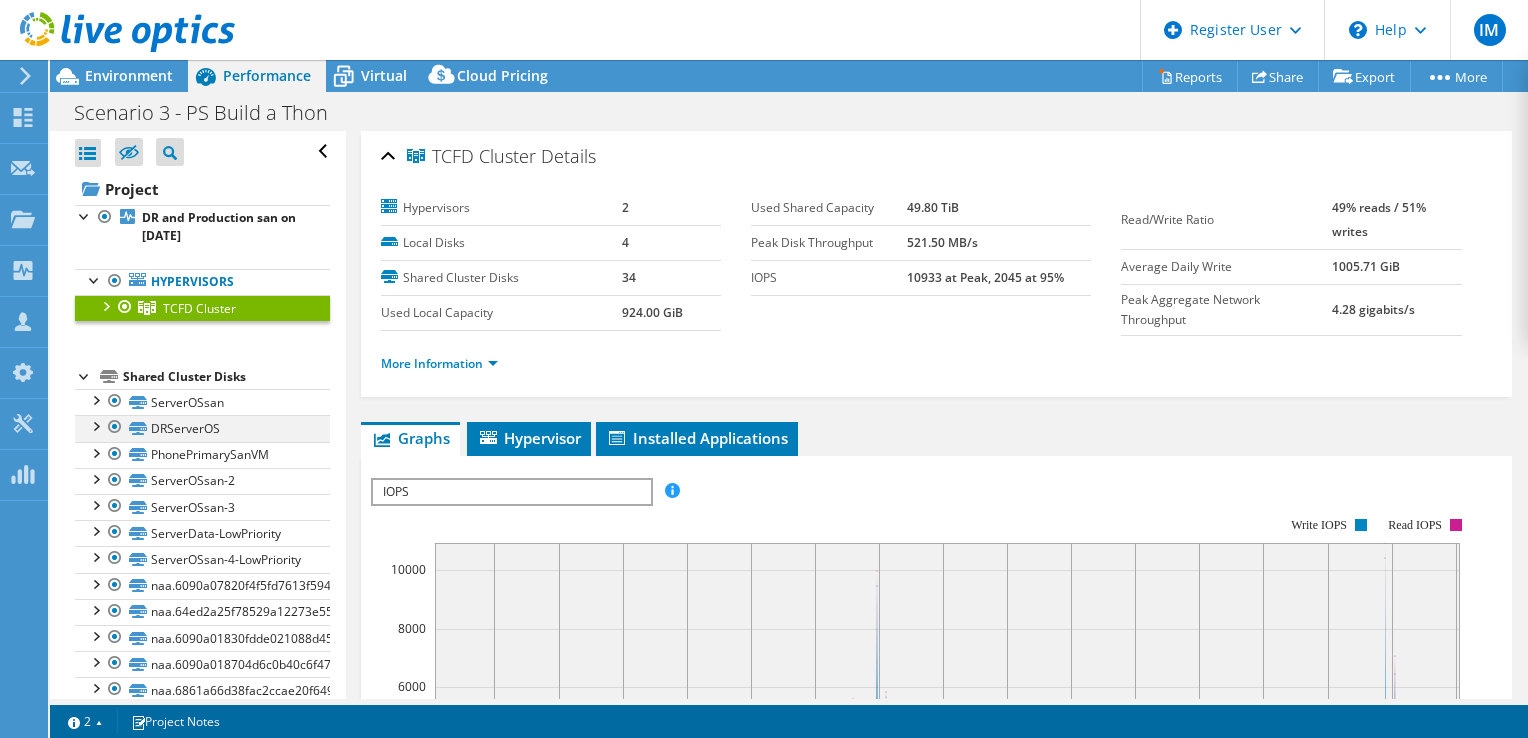 click at bounding box center (95, 425) 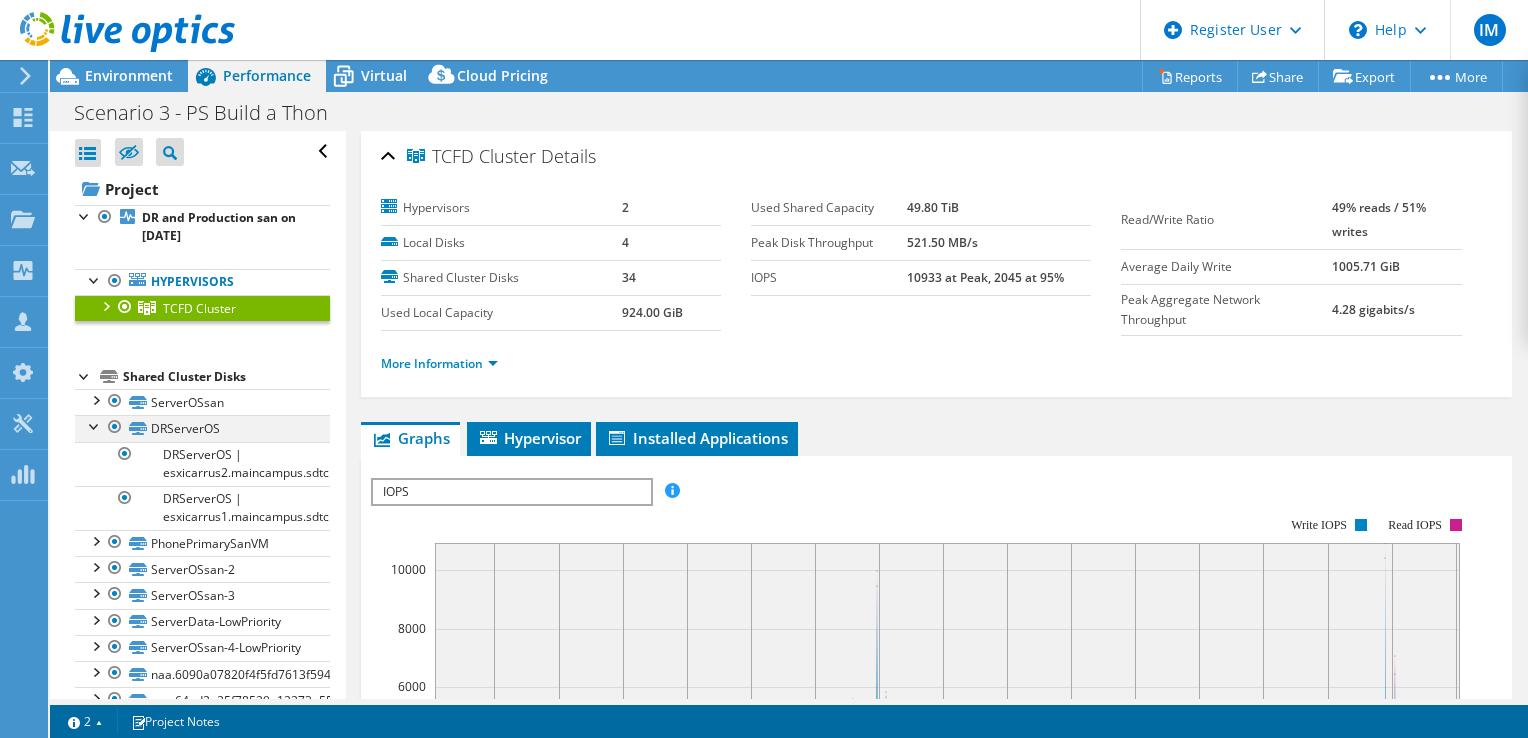 click at bounding box center (95, 425) 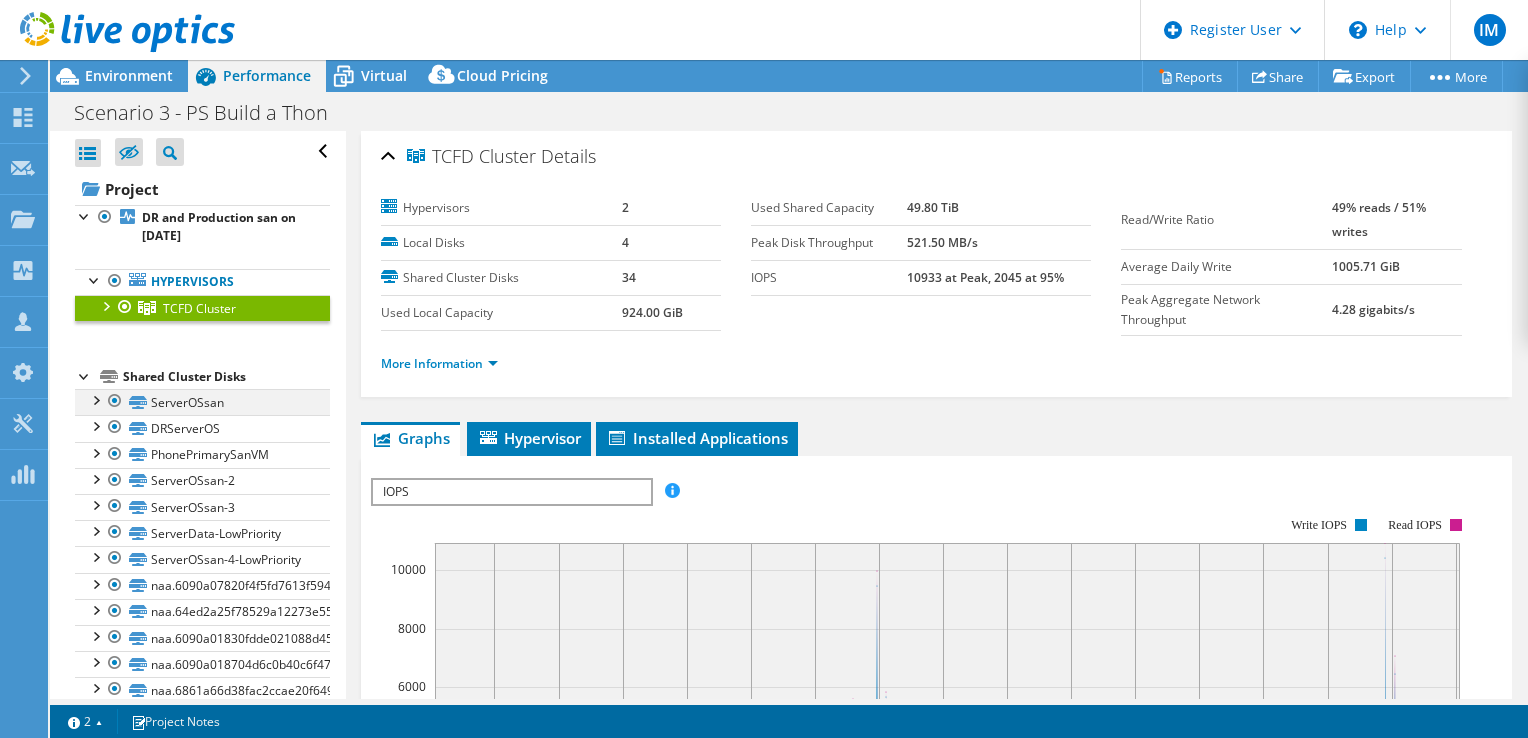 click at bounding box center (95, 399) 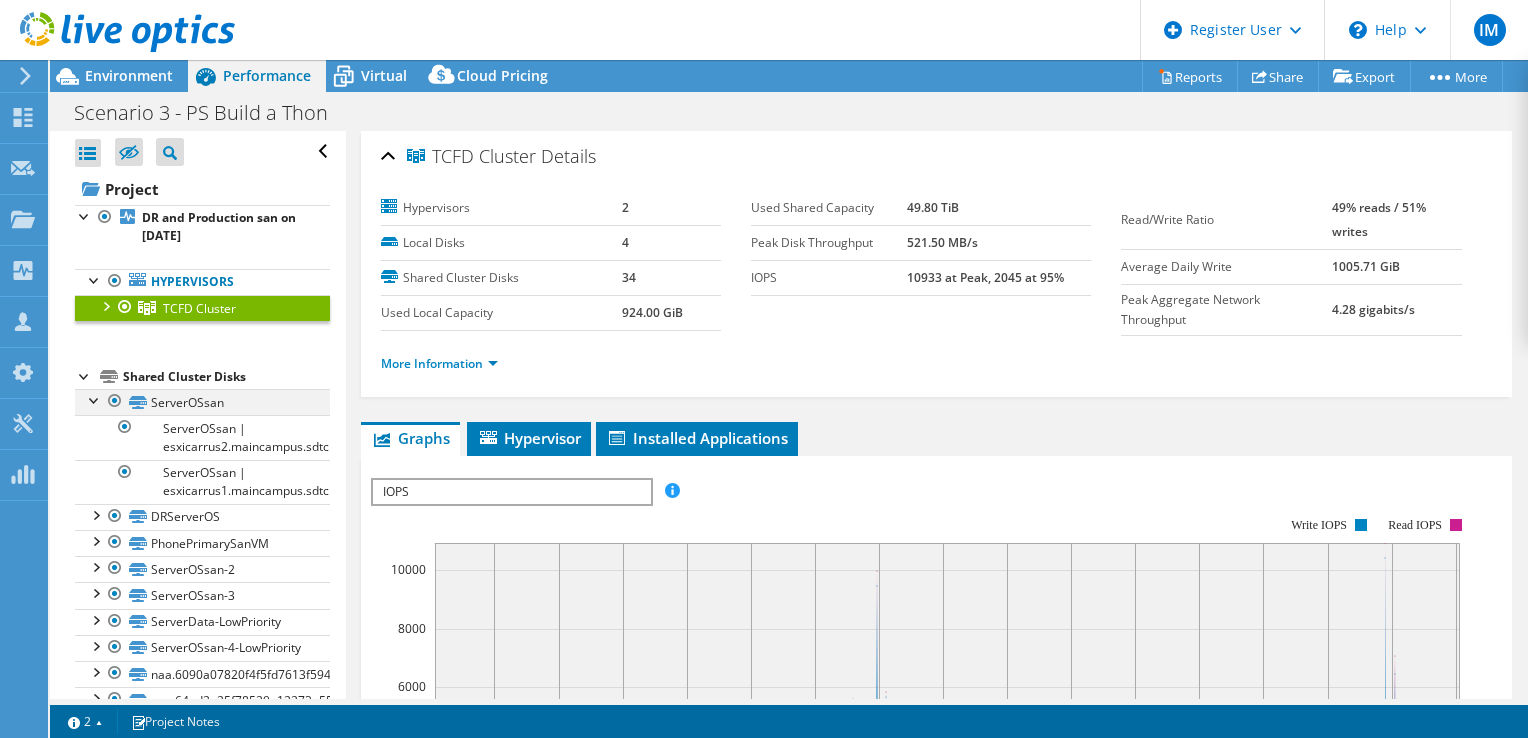 click at bounding box center (95, 399) 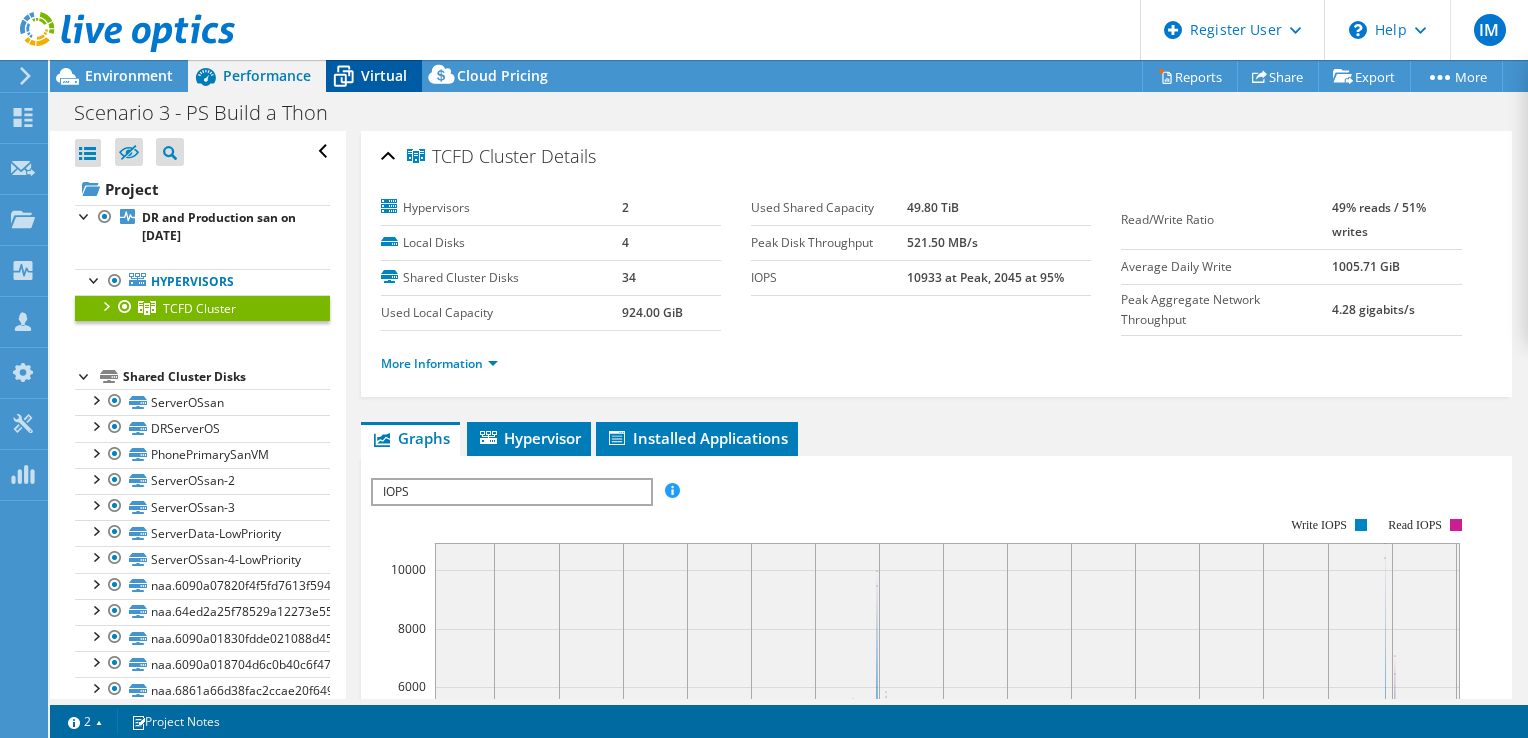 click on "Virtual" at bounding box center (384, 75) 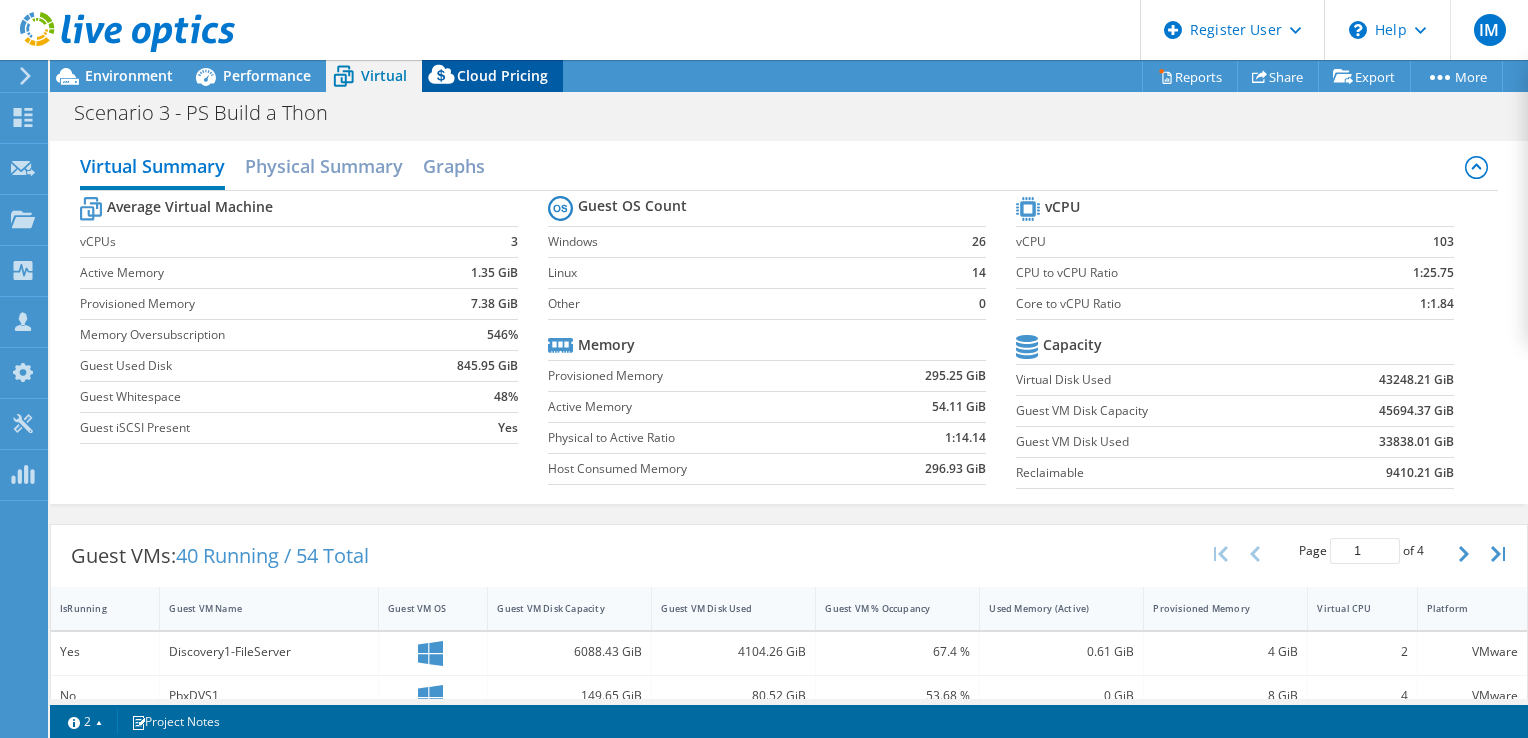 click 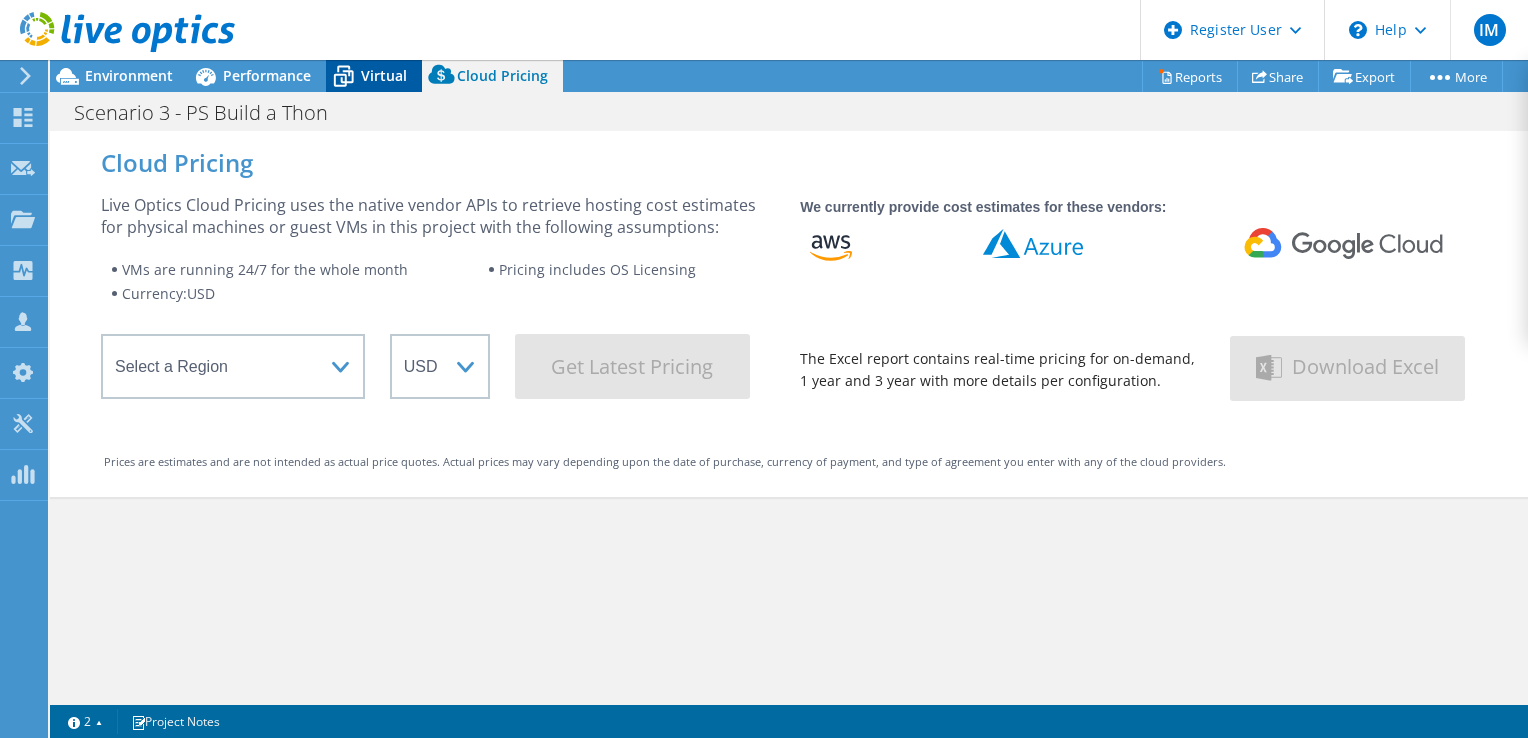 click on "Virtual" at bounding box center (384, 75) 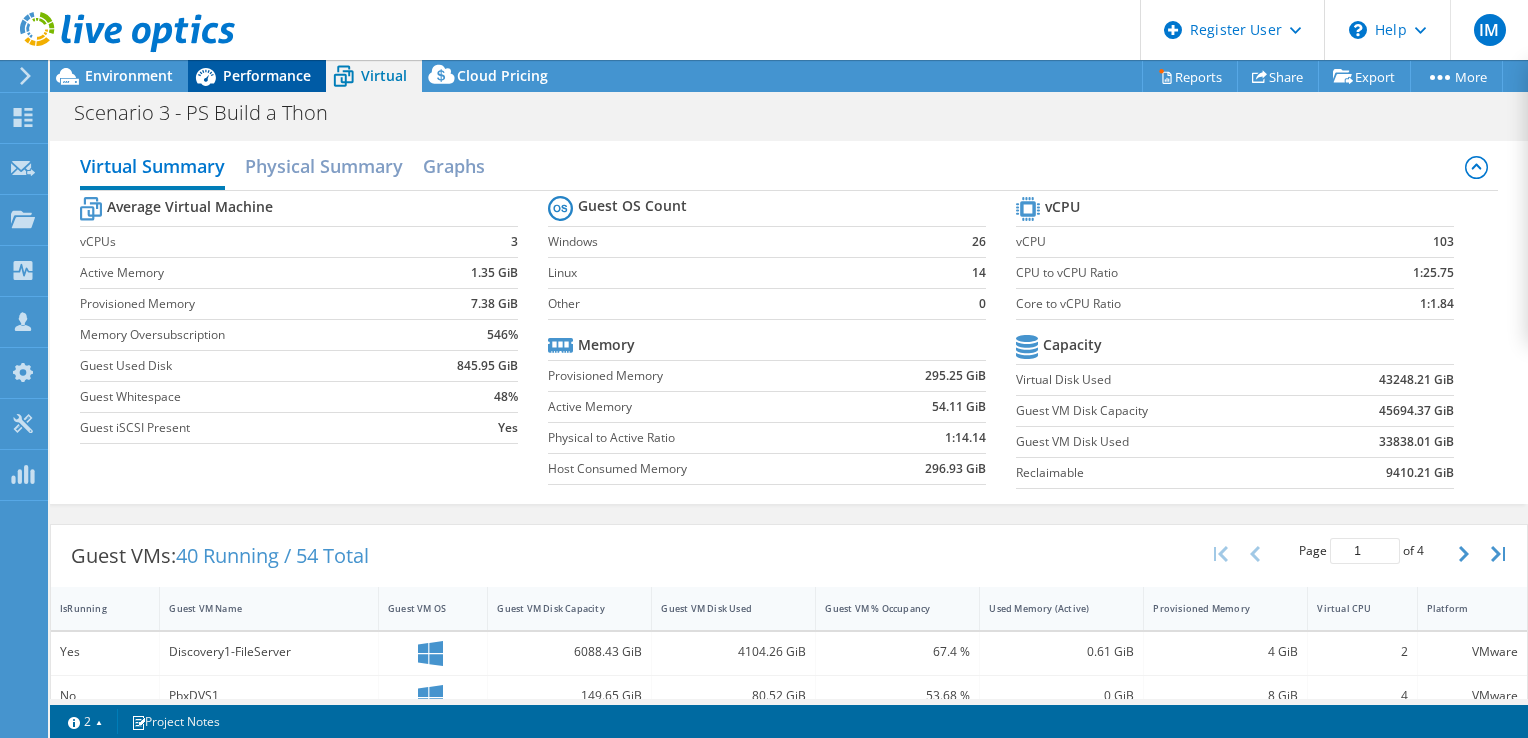 click on "Performance" at bounding box center (267, 75) 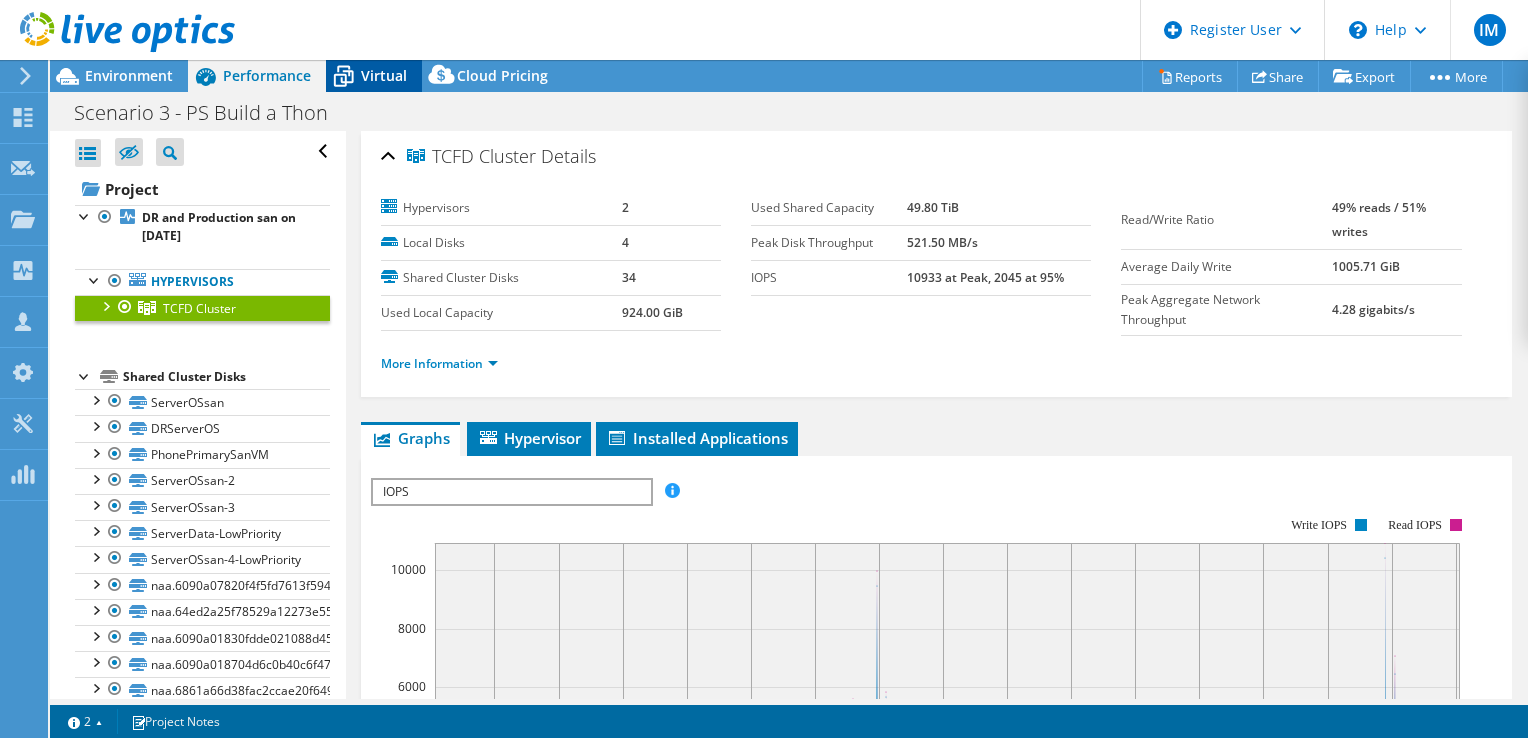 click on "Virtual" at bounding box center [384, 75] 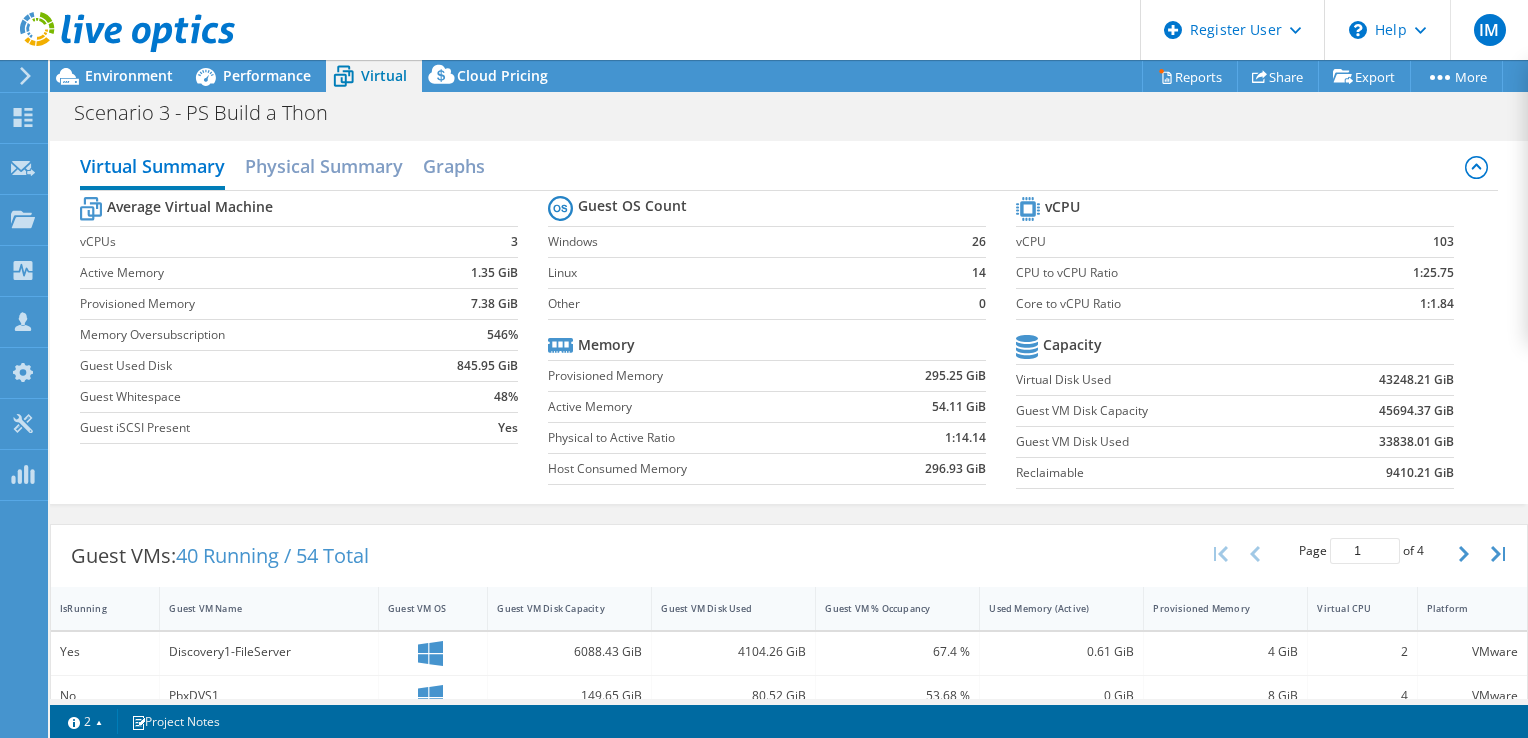 scroll, scrollTop: 595, scrollLeft: 0, axis: vertical 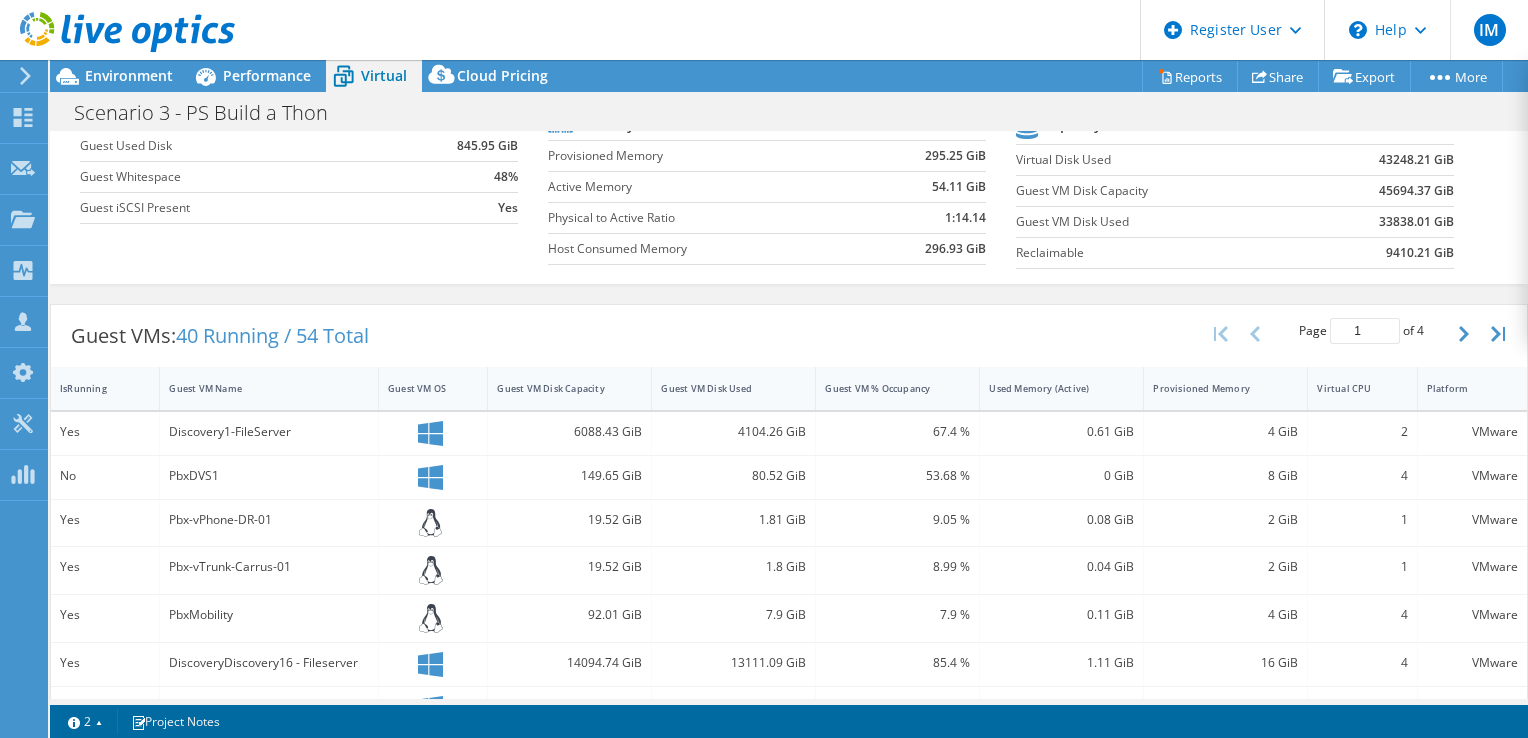 drag, startPoint x: 1050, startPoint y: 343, endPoint x: 1046, endPoint y: 206, distance: 137.05838 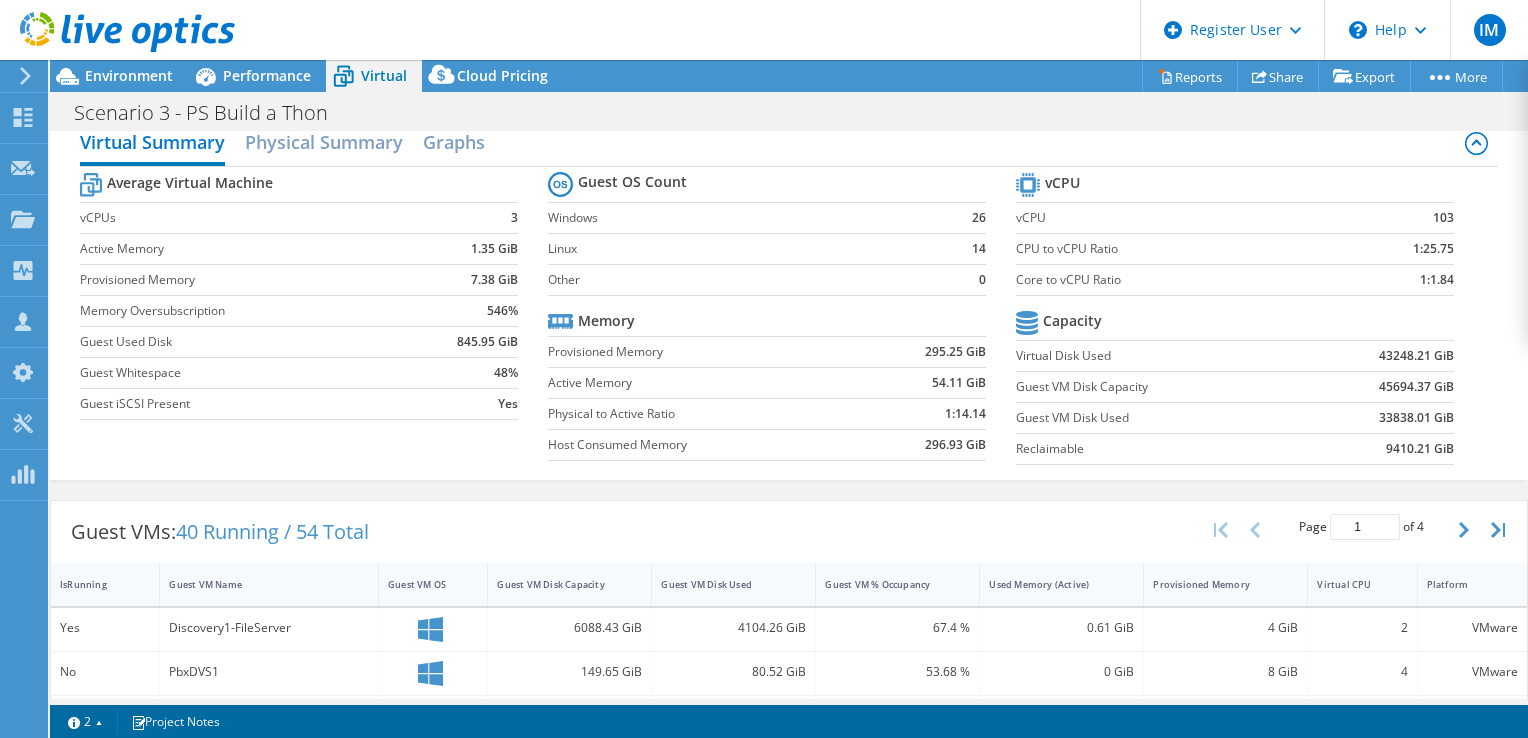scroll, scrollTop: 0, scrollLeft: 0, axis: both 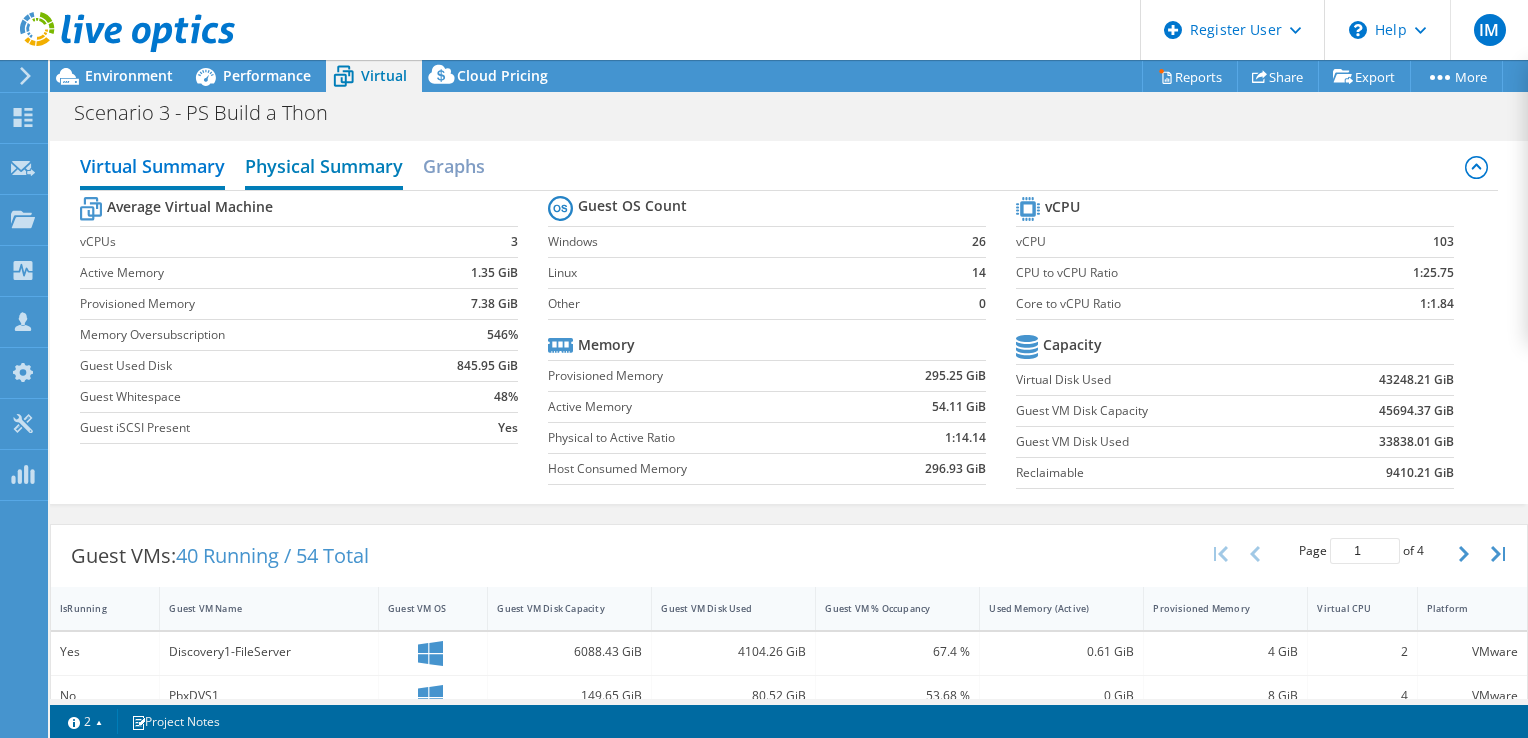 click on "Physical Summary" at bounding box center (324, 168) 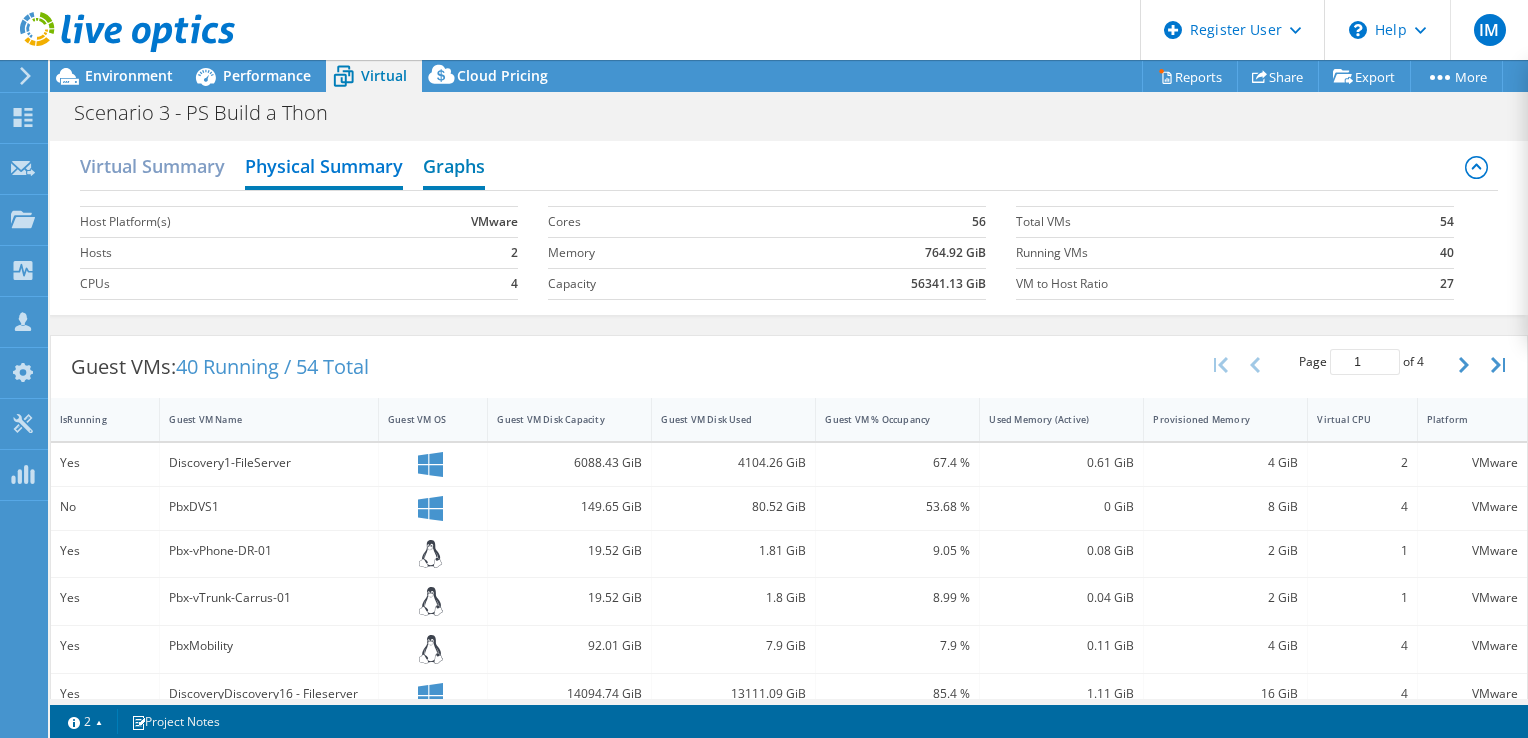 click on "Graphs" at bounding box center (454, 168) 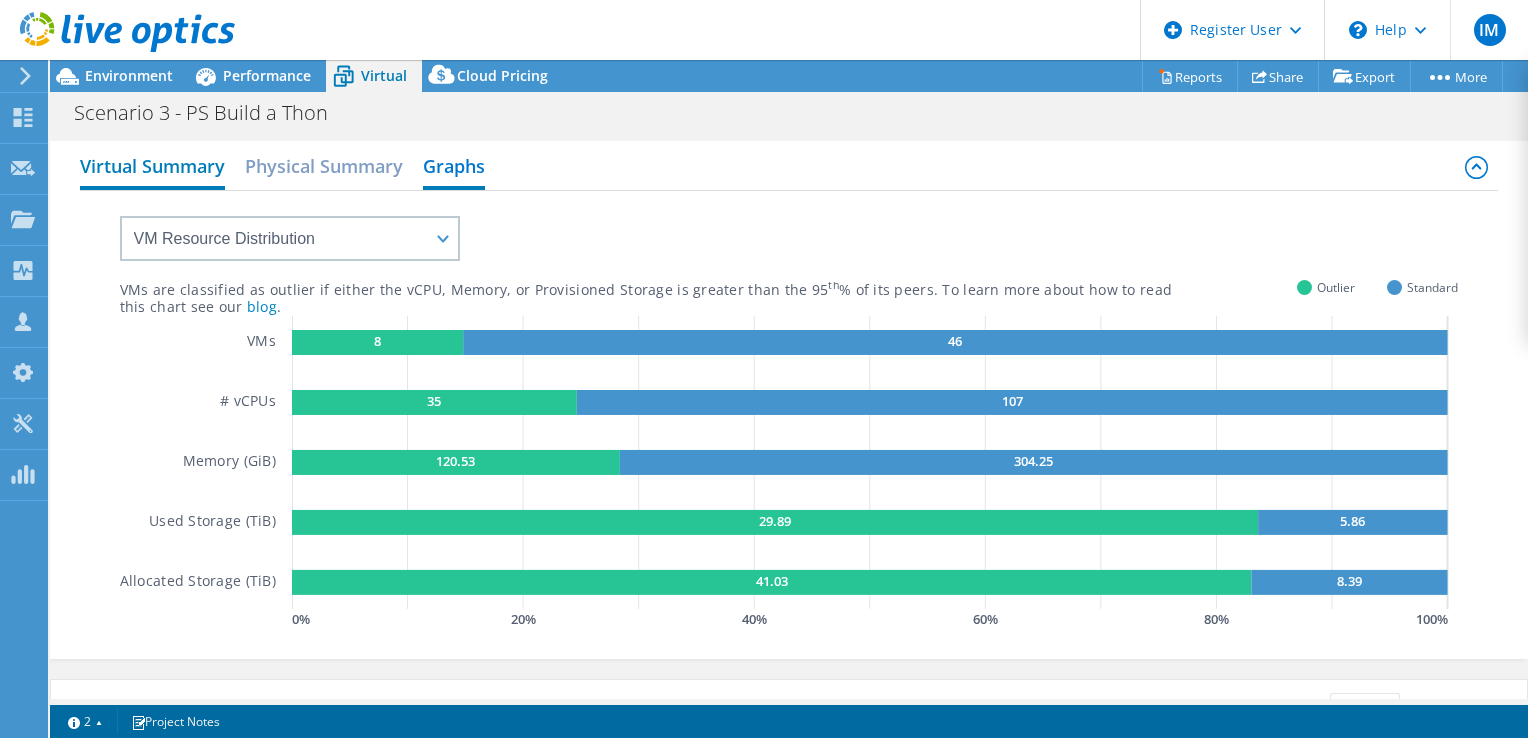 click on "Virtual Summary" at bounding box center (152, 168) 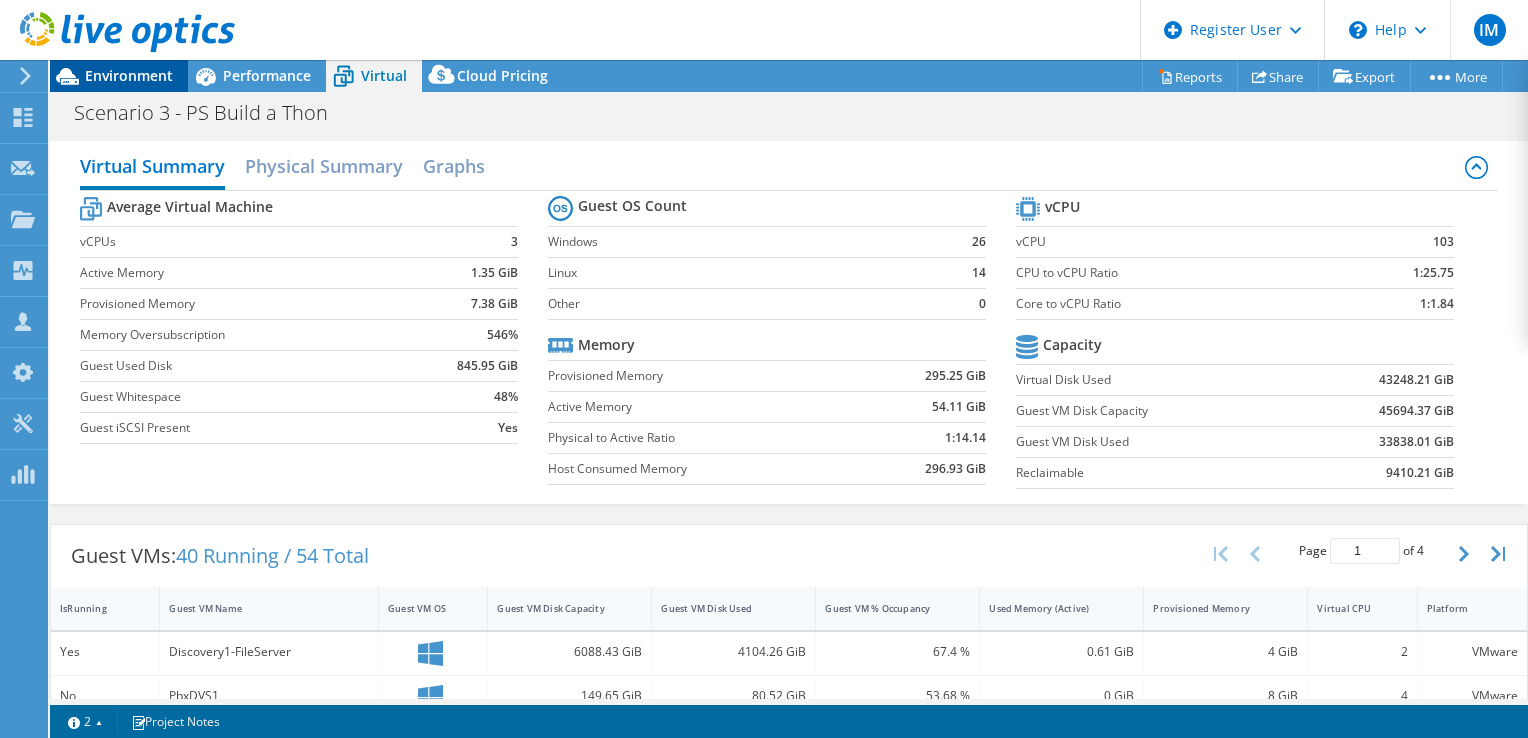 click on "Environment" at bounding box center [129, 75] 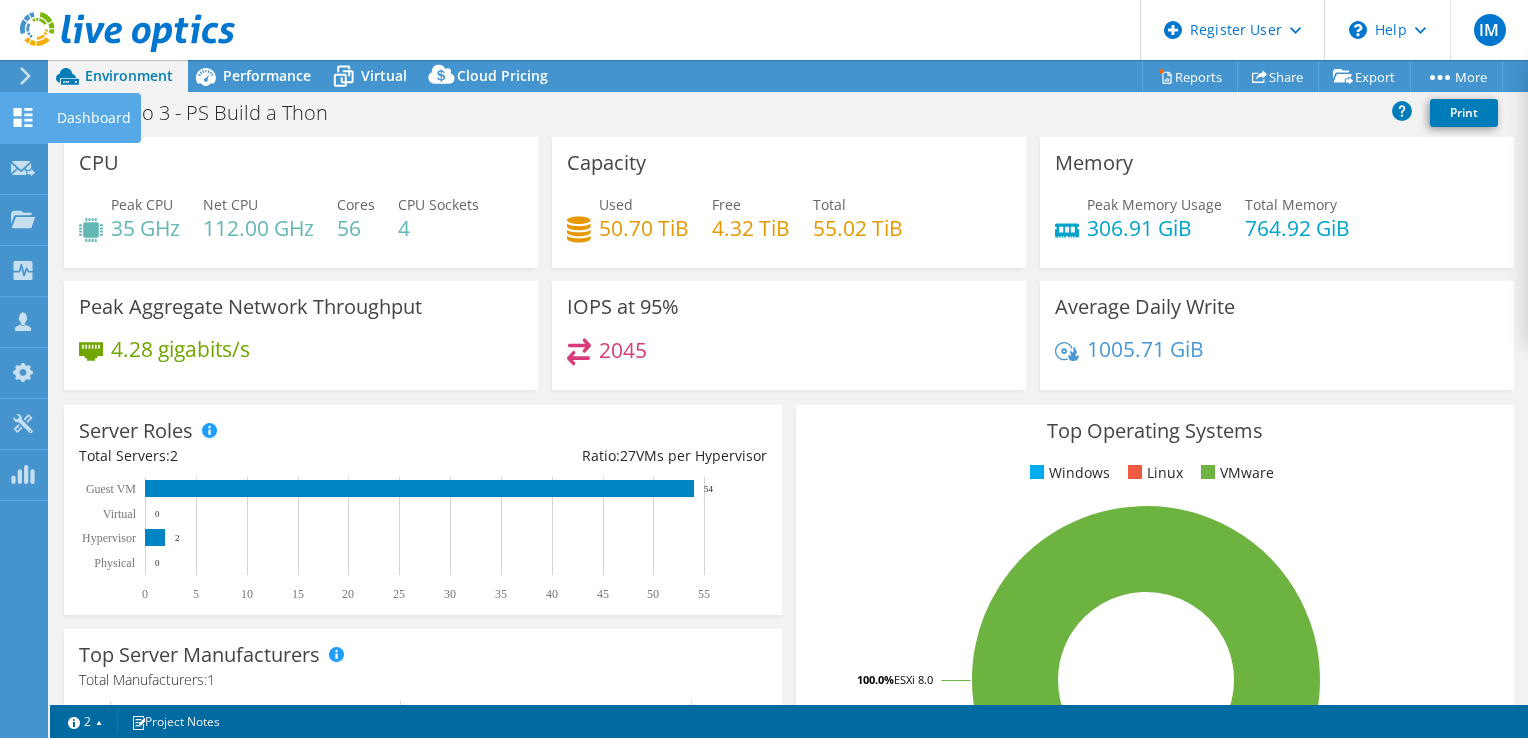 click 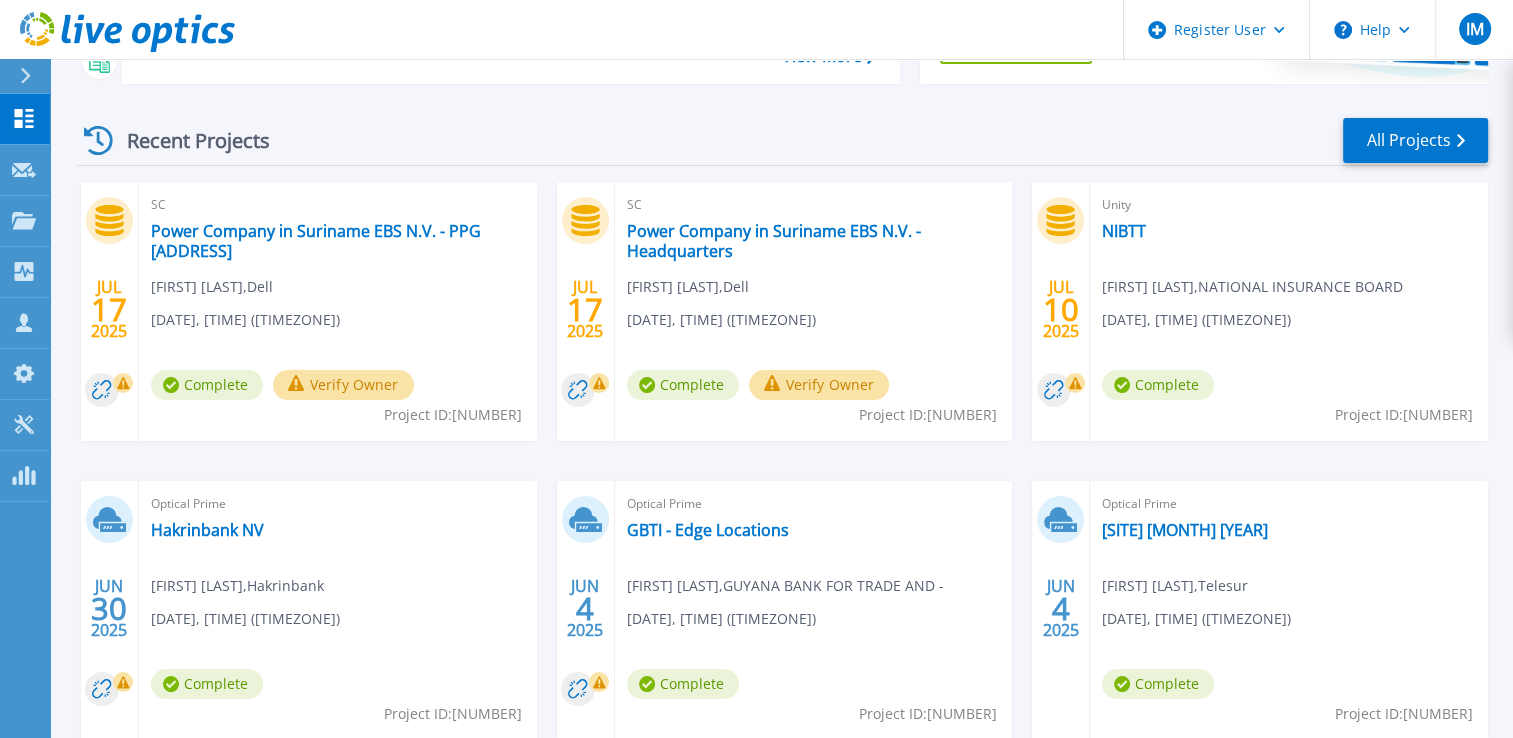 scroll, scrollTop: 300, scrollLeft: 0, axis: vertical 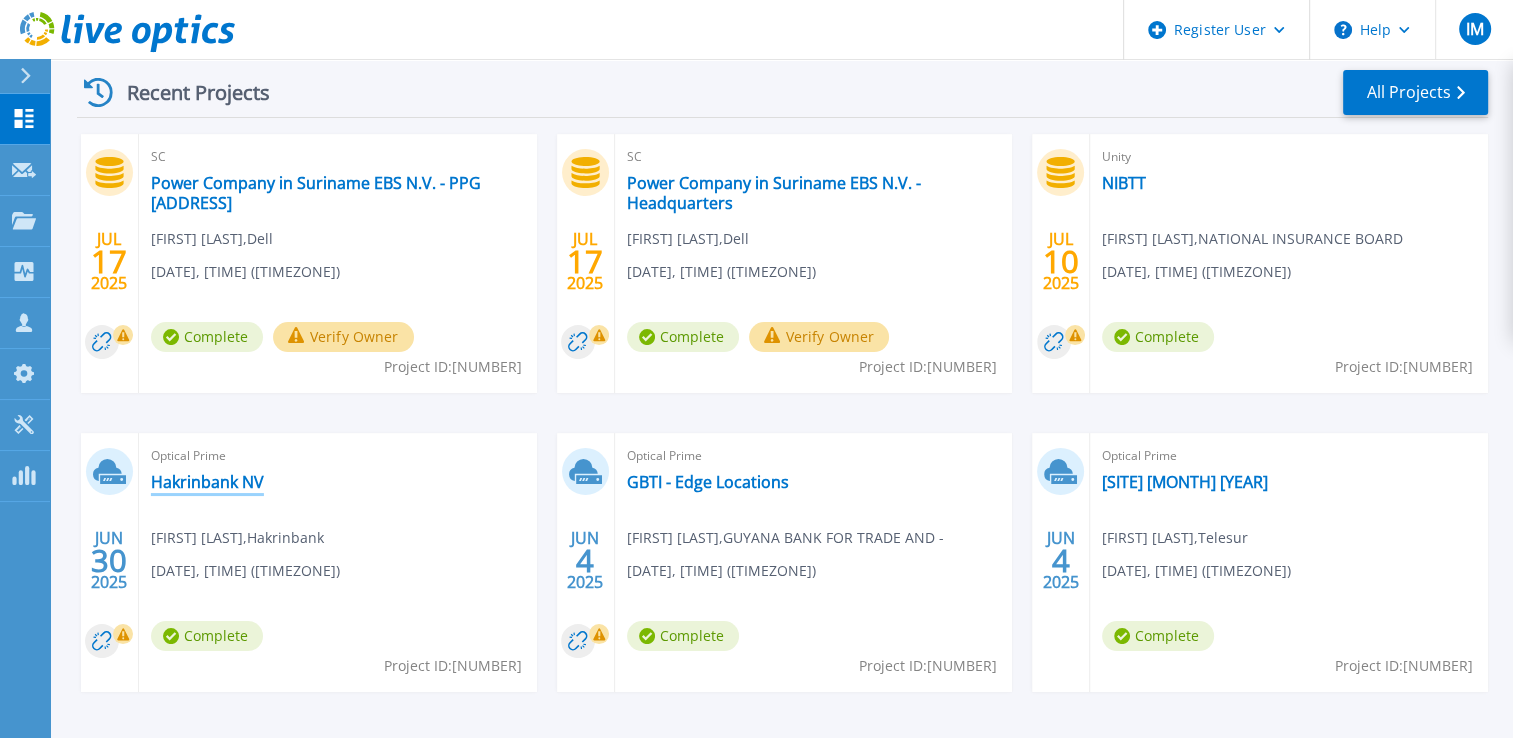 click on "Hakrinbank NV" at bounding box center (207, 482) 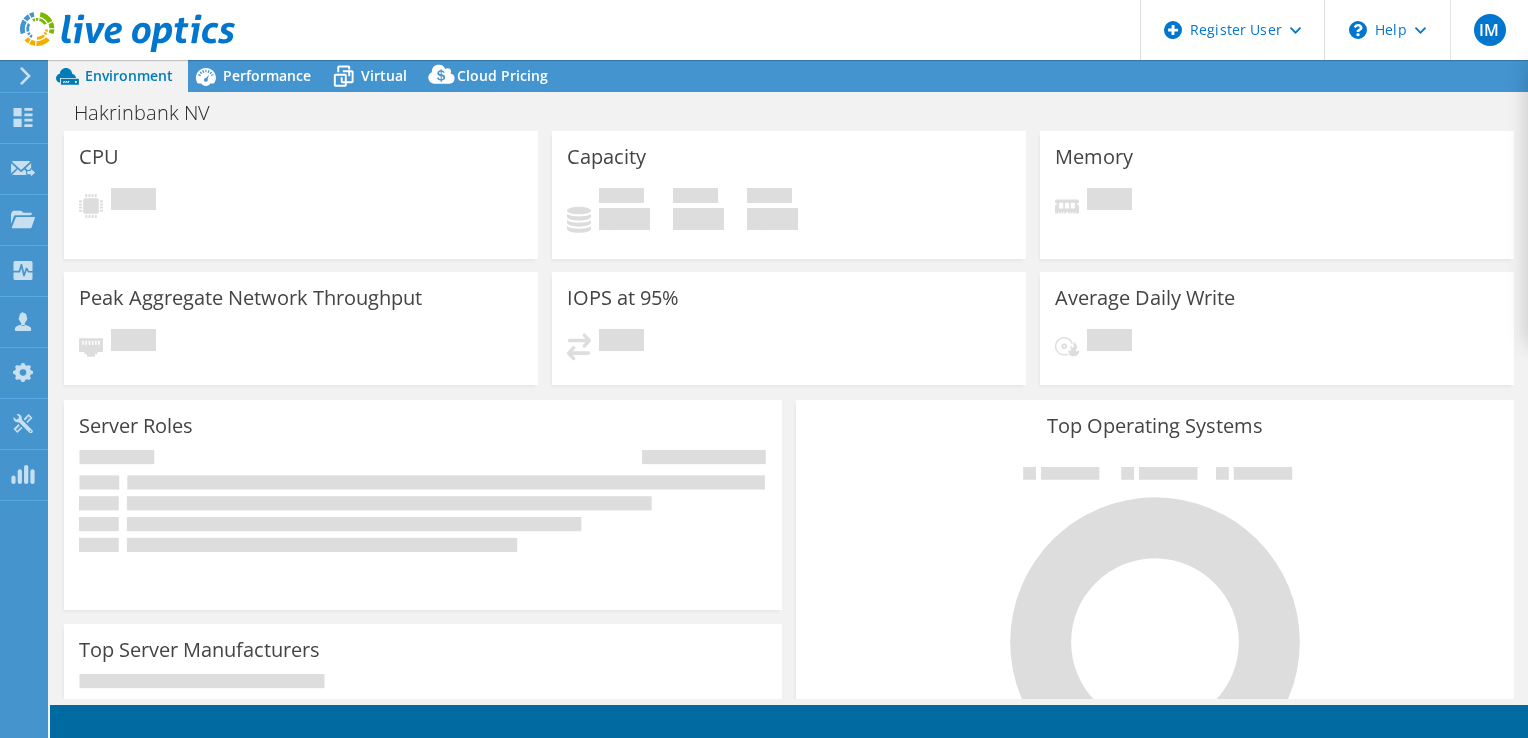 scroll, scrollTop: 0, scrollLeft: 0, axis: both 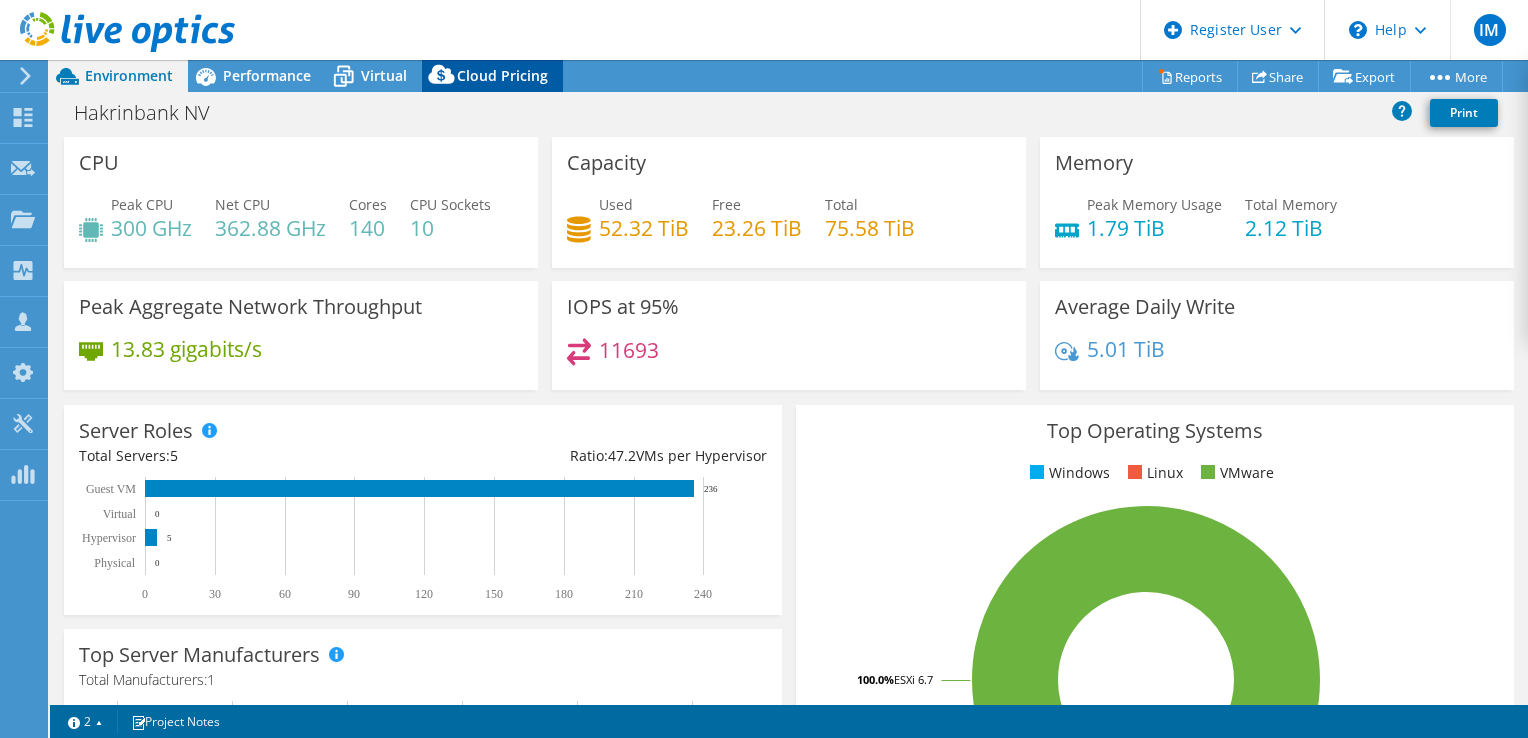 click on "Cloud Pricing" at bounding box center [502, 75] 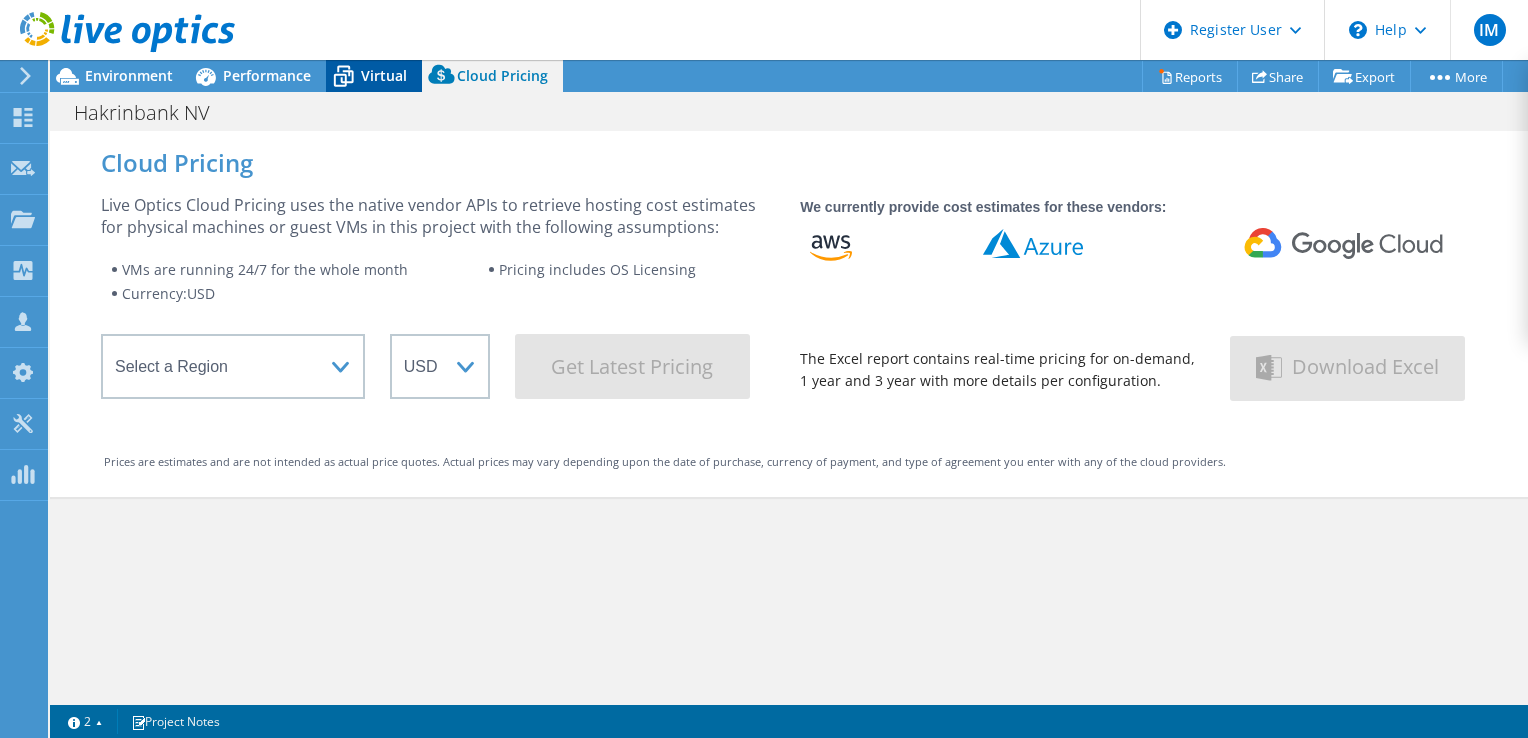 click 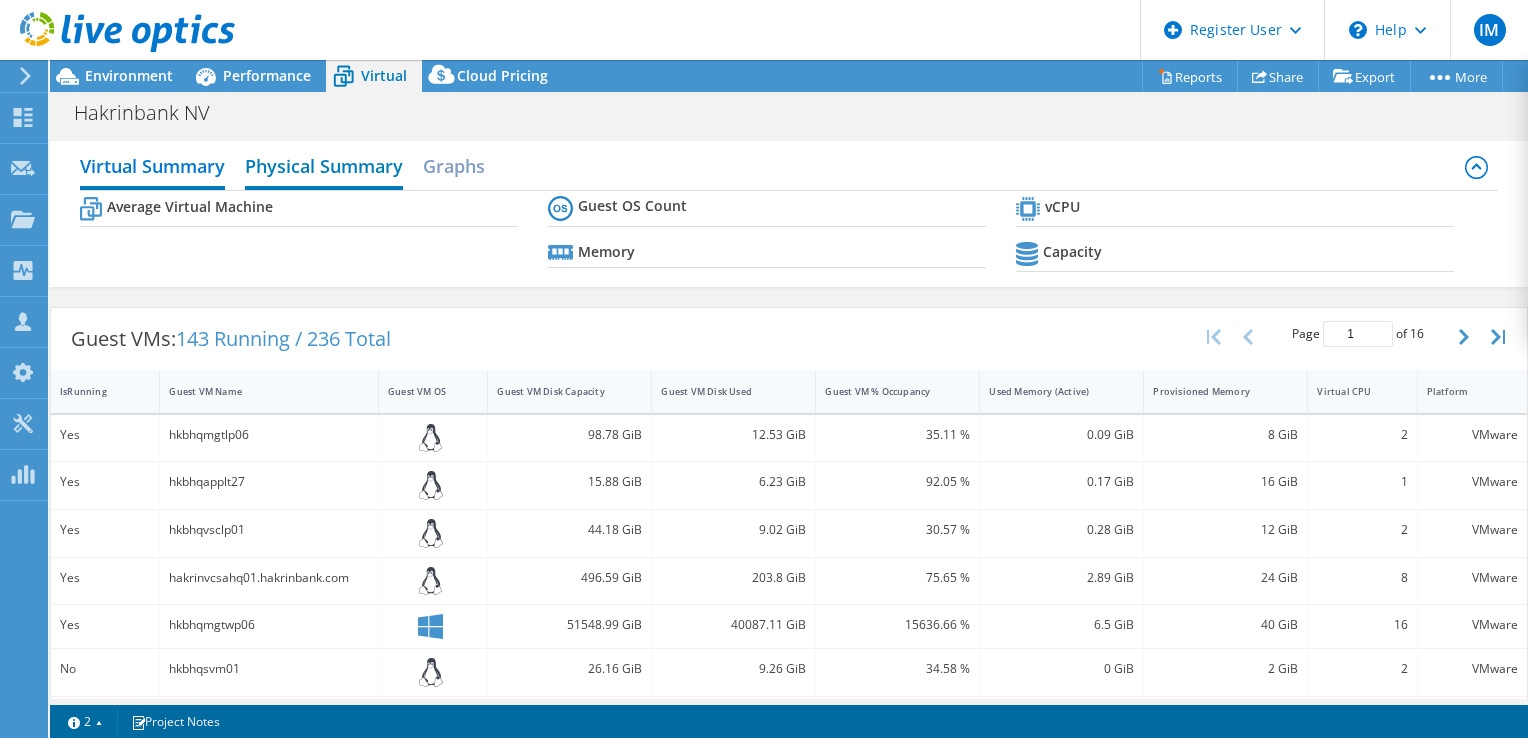 click on "Physical Summary" at bounding box center [324, 168] 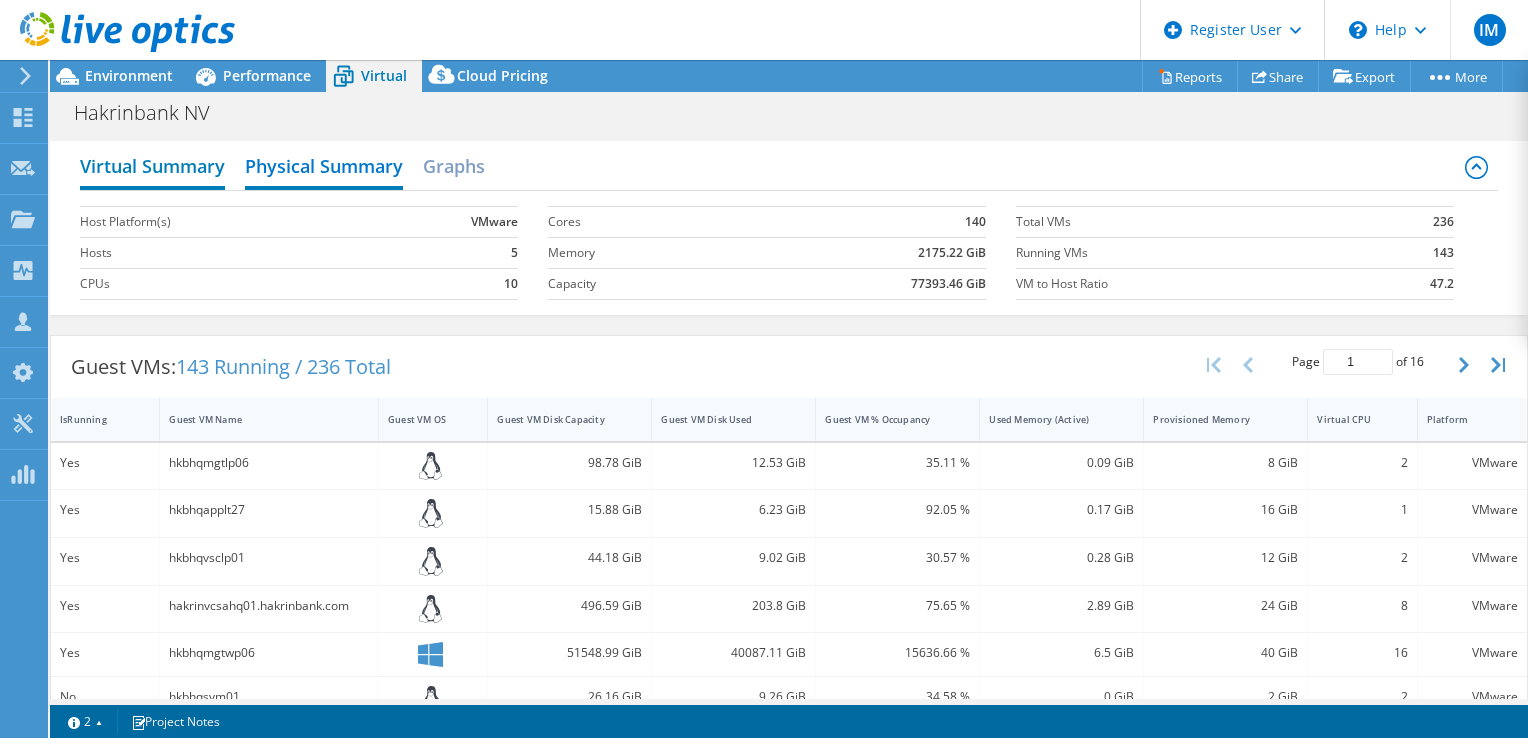 click on "Virtual Summary" at bounding box center [152, 168] 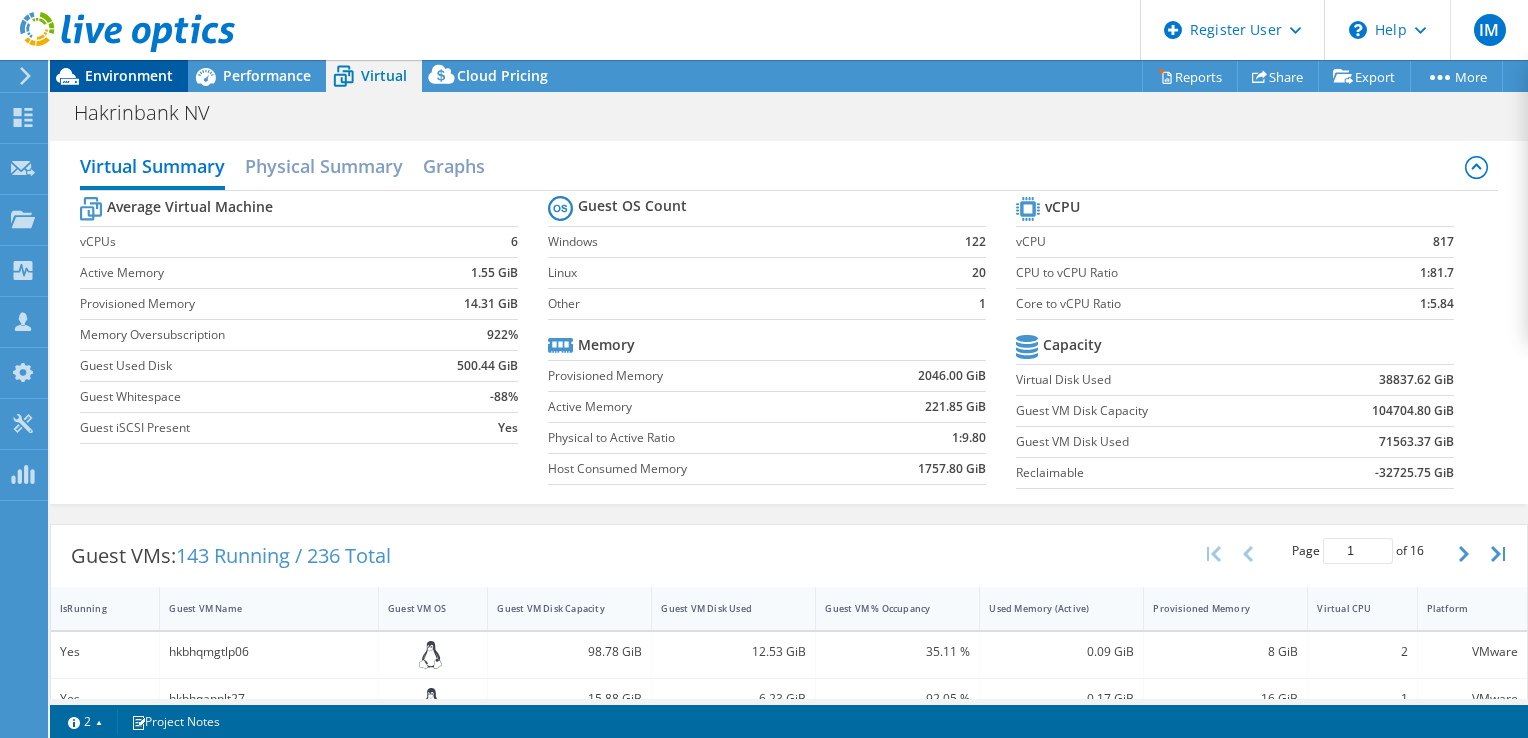 click on "Environment" at bounding box center [129, 75] 